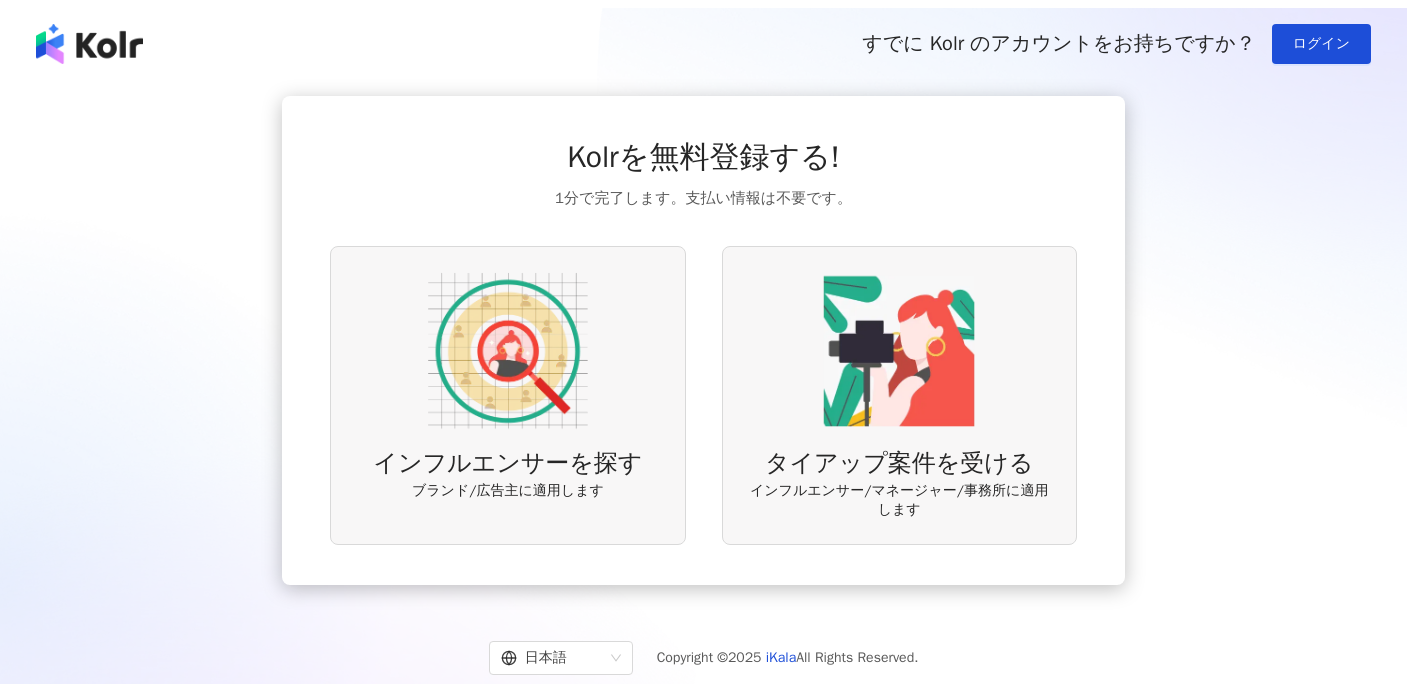 scroll, scrollTop: 0, scrollLeft: 0, axis: both 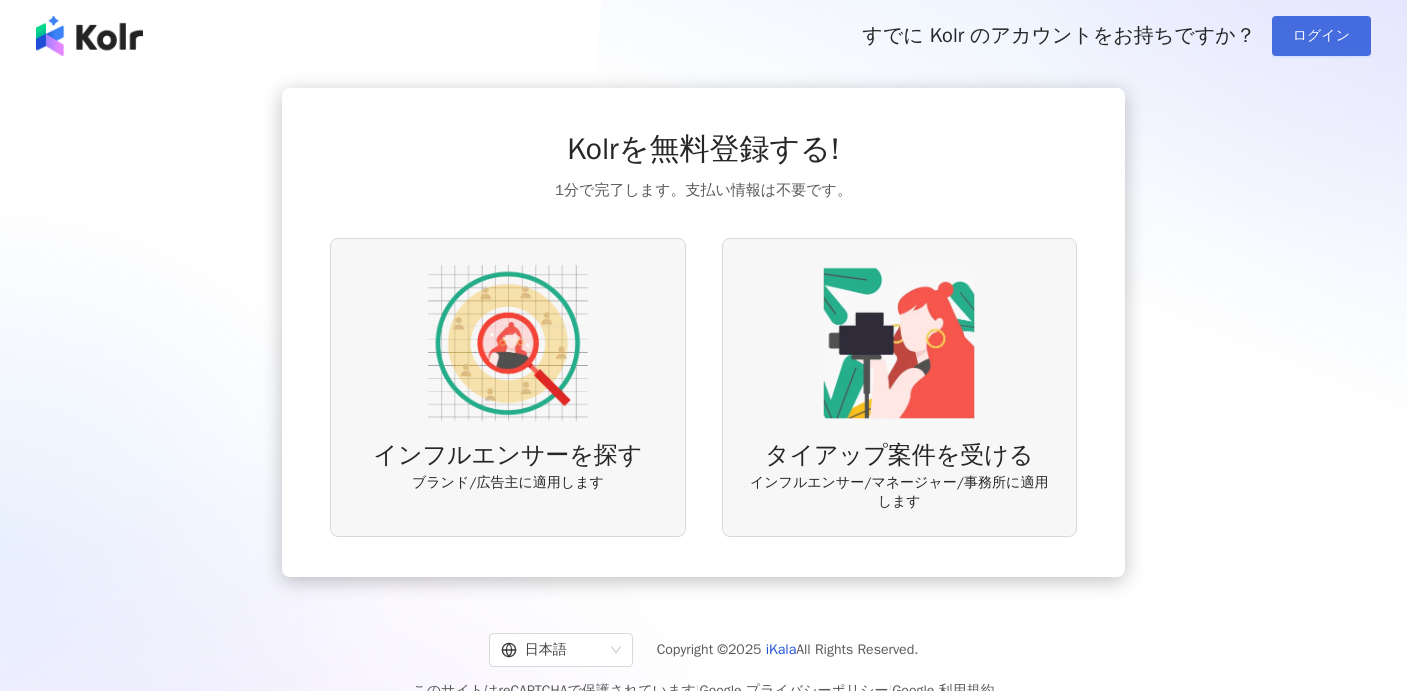 click on "ログイン" at bounding box center (1321, 36) 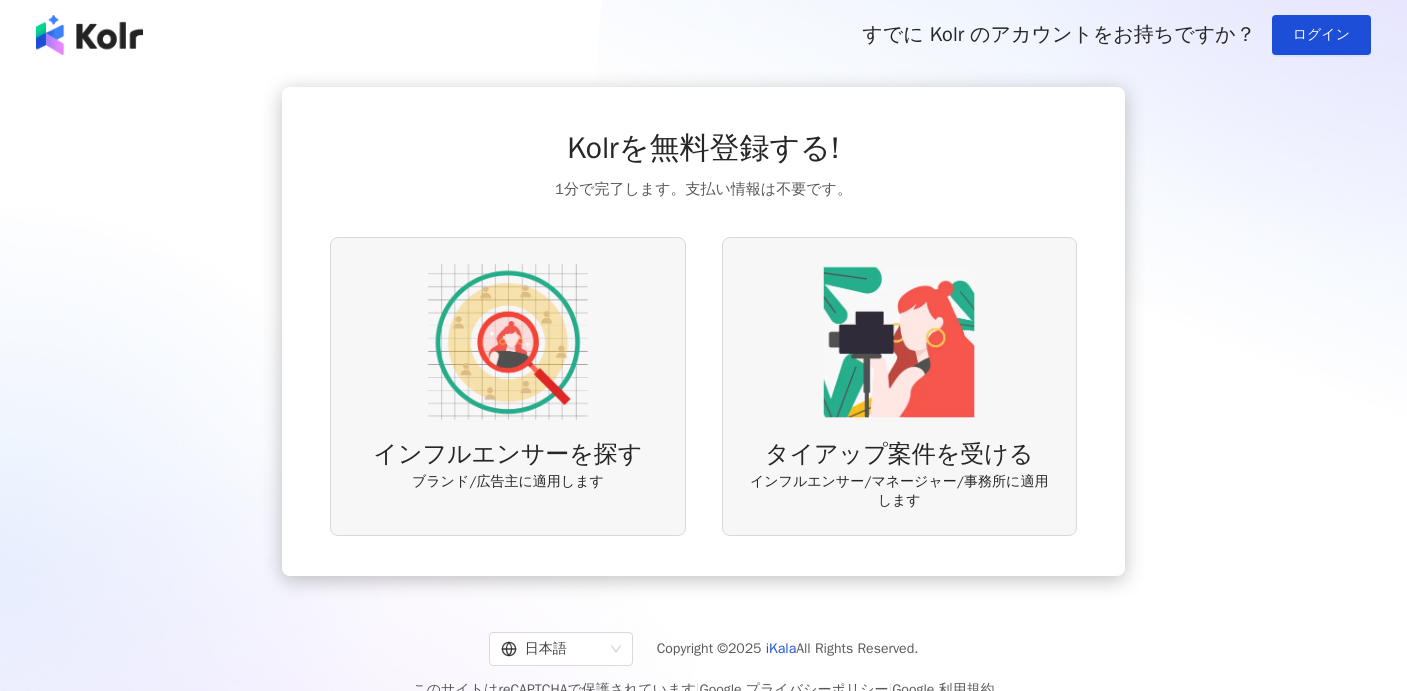 scroll, scrollTop: 0, scrollLeft: 0, axis: both 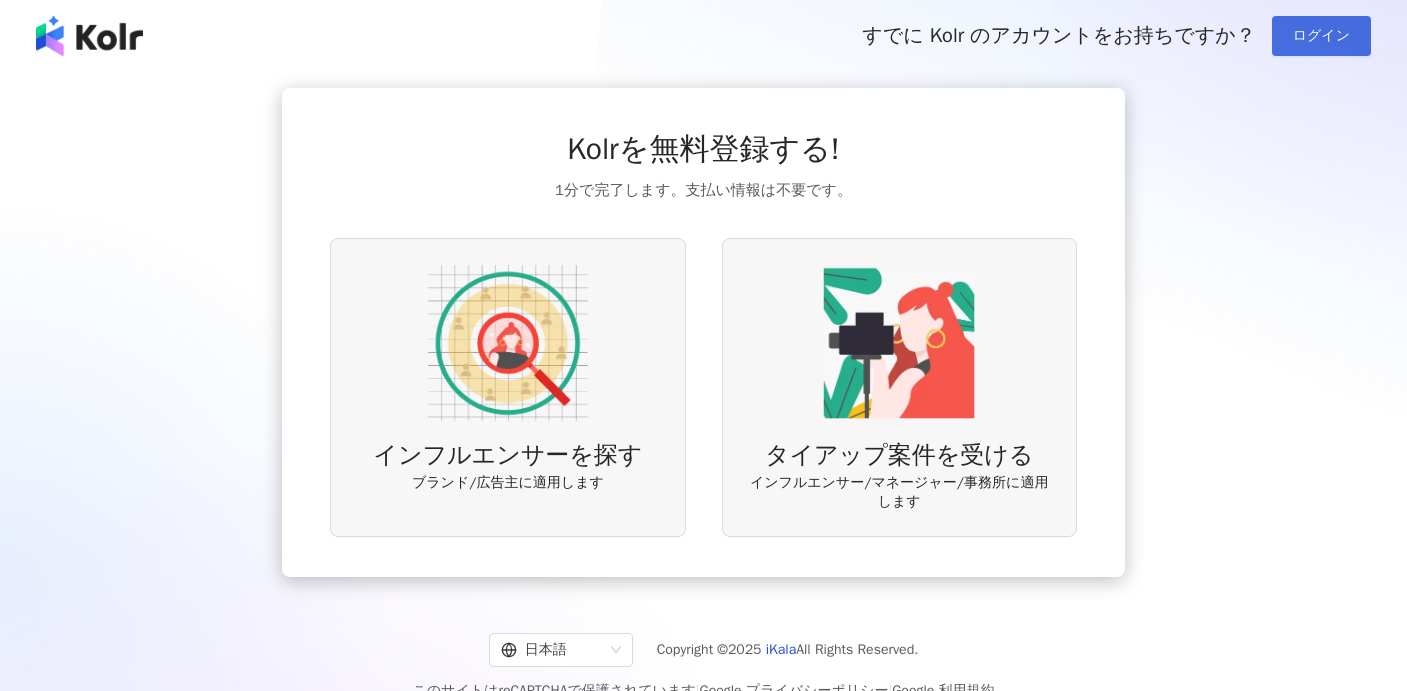 click on "ログイン" at bounding box center [1321, 36] 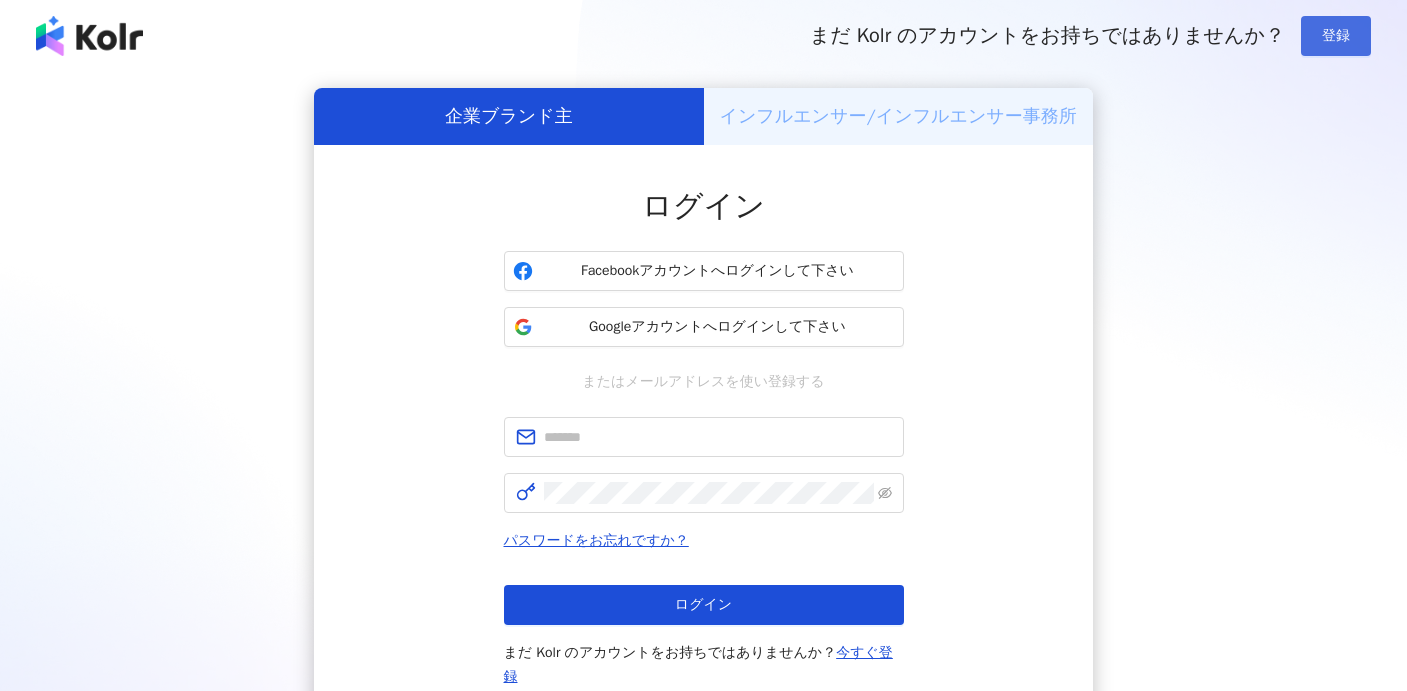 click on "登録" at bounding box center (1336, 36) 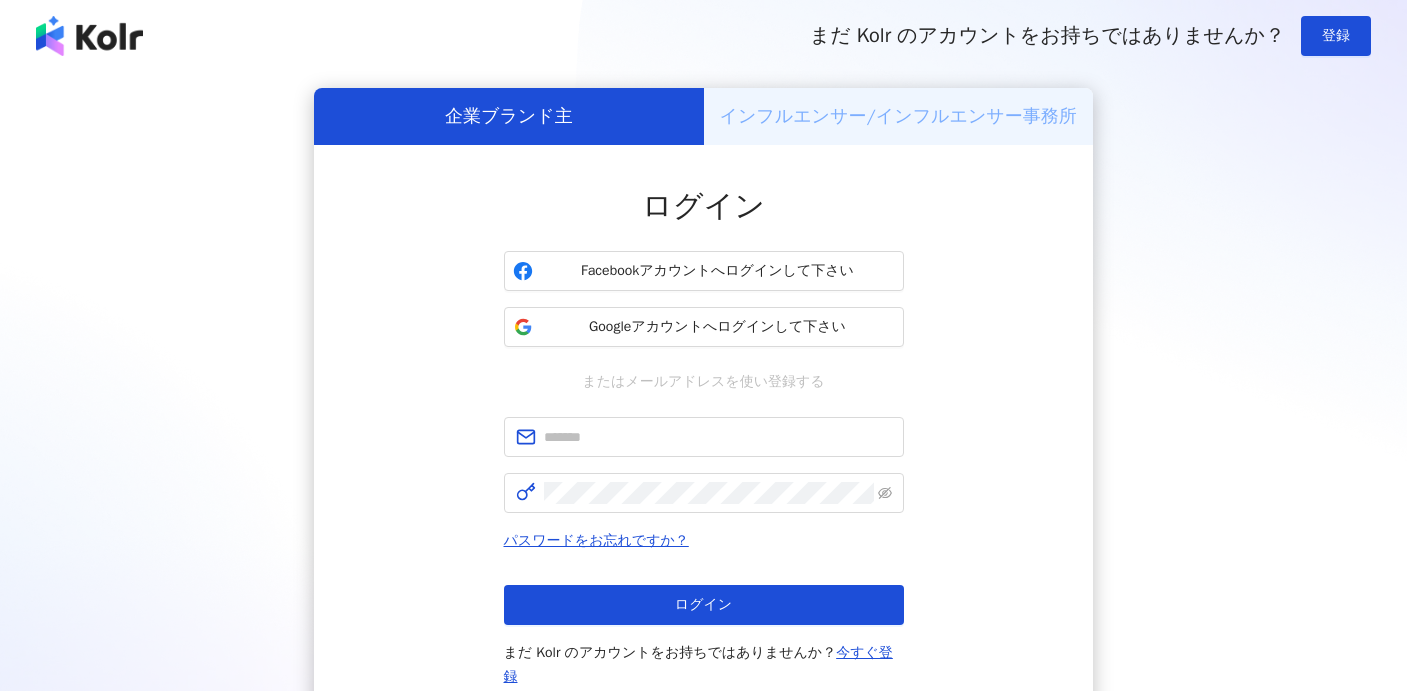 click on "インフルエンサー/インフルエンサー事務所" at bounding box center (898, 116) 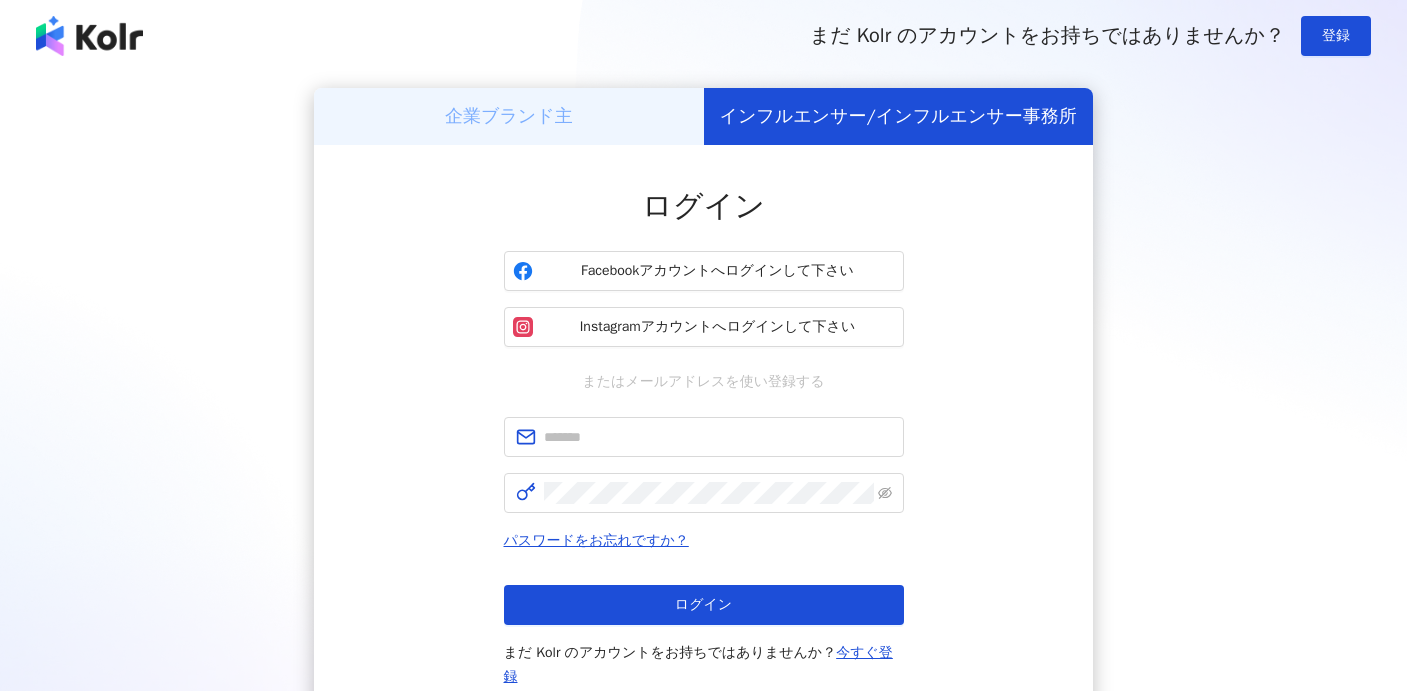 click on "企業ブランド主" at bounding box center [509, 116] 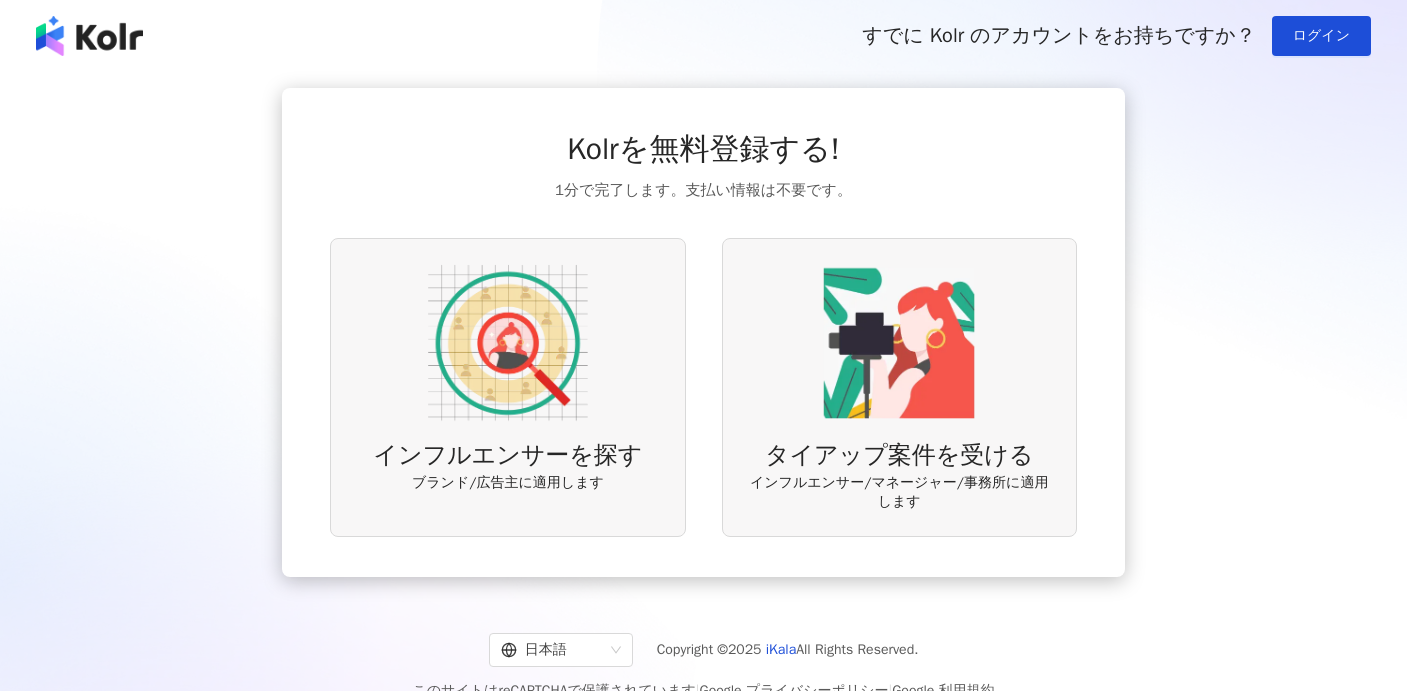 click at bounding box center (89, 36) 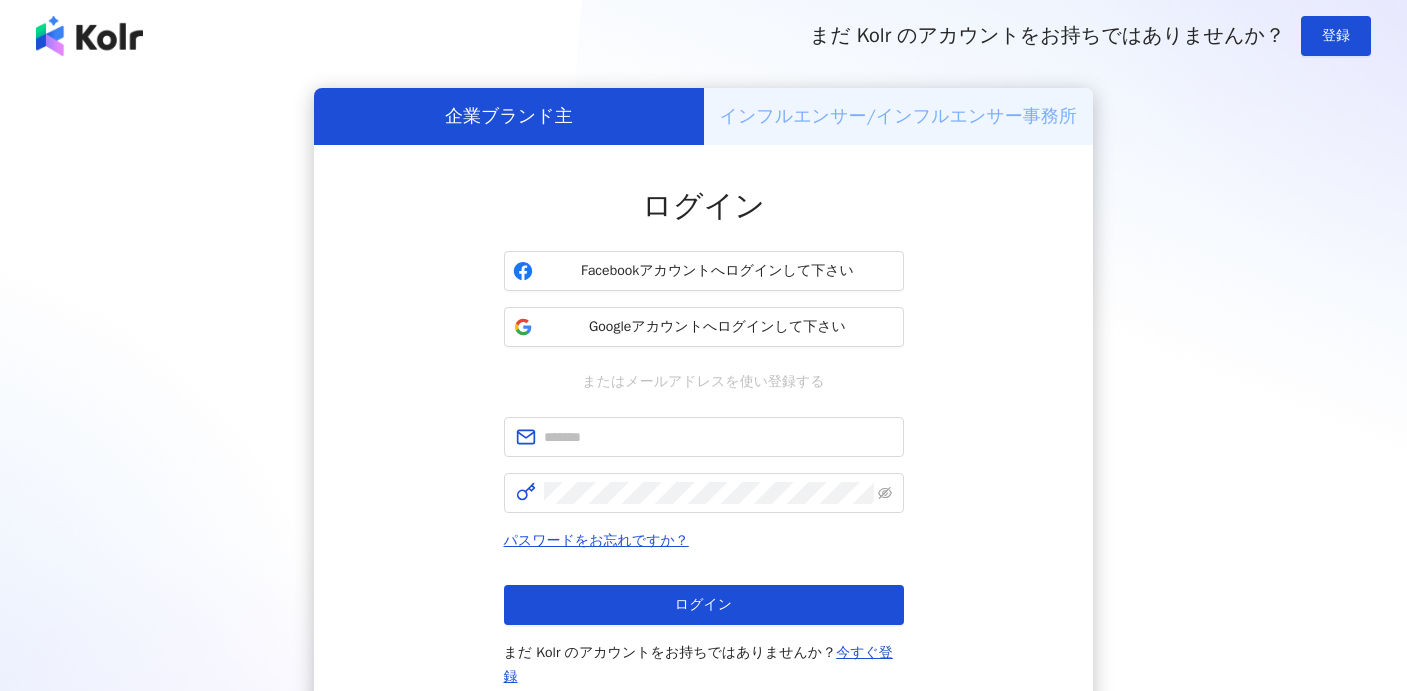 click at bounding box center [89, 36] 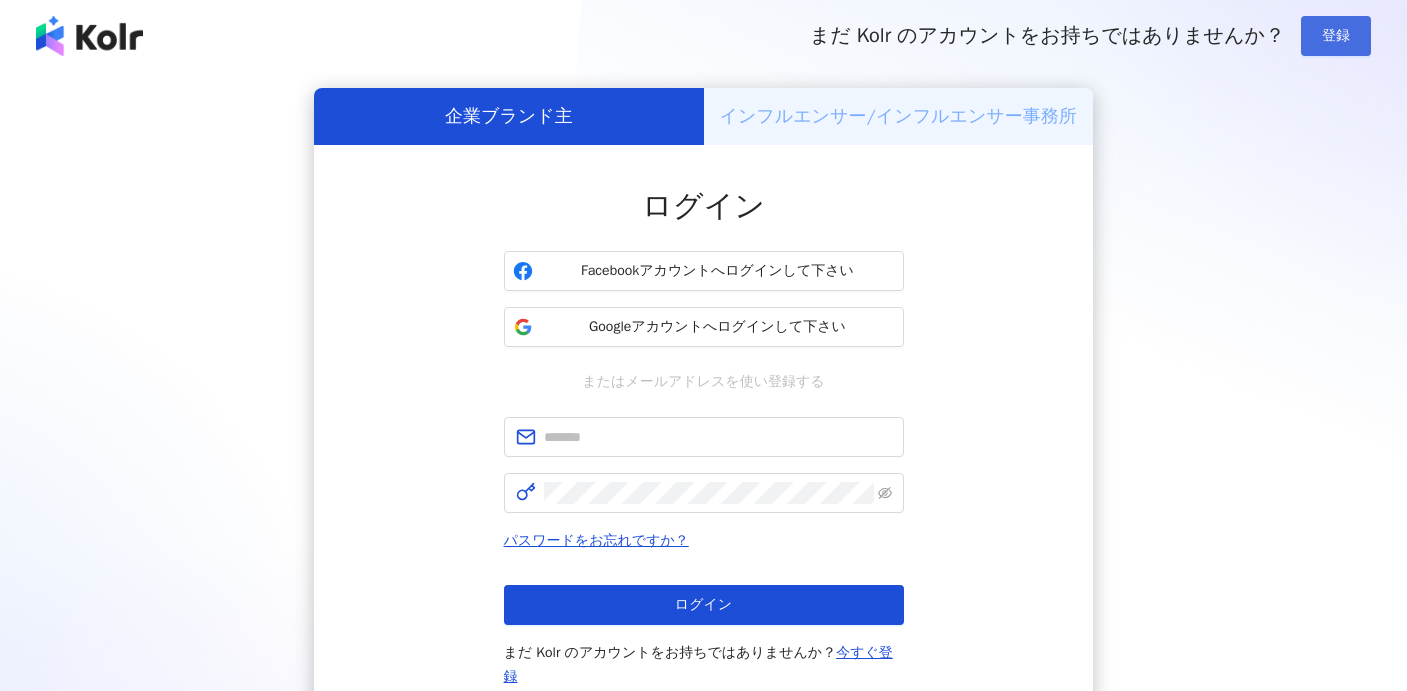 click on "登録" at bounding box center [1336, 36] 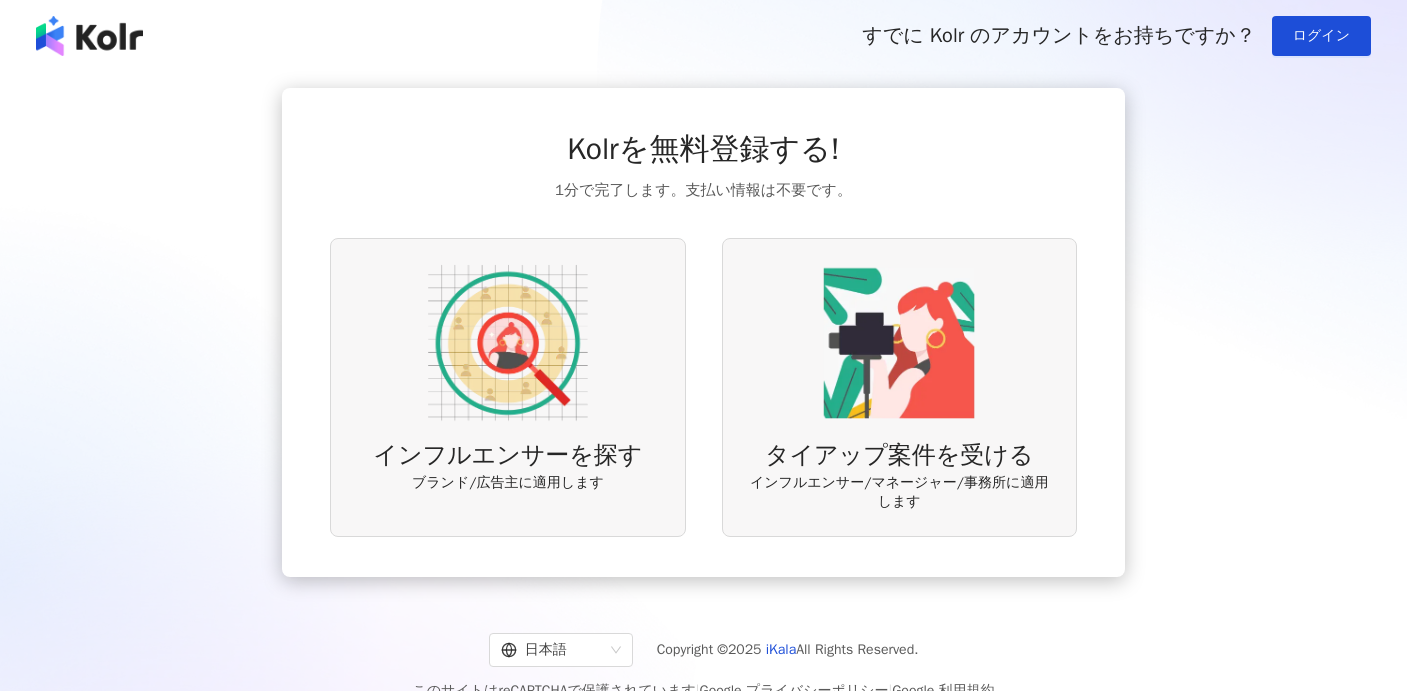 click at bounding box center [508, 343] 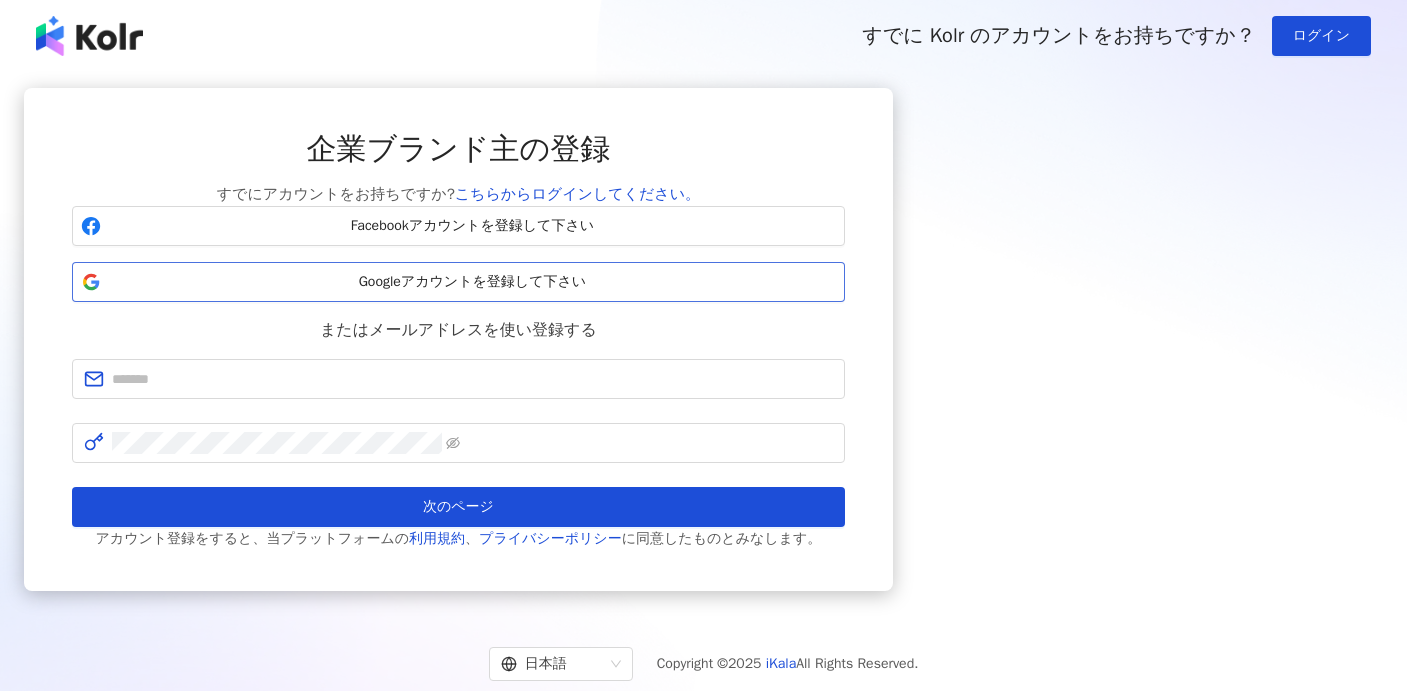 click on "Googleアカウントを登録して下さい" at bounding box center (458, 282) 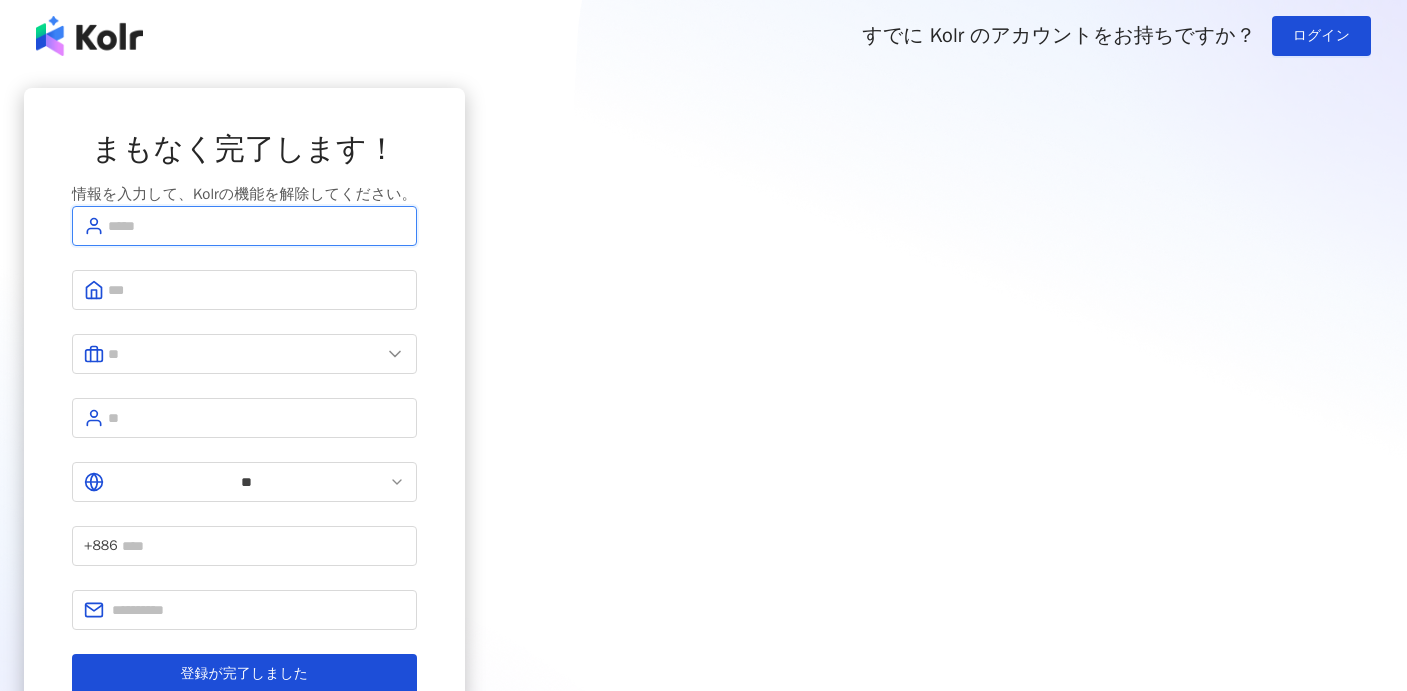 click at bounding box center (256, 226) 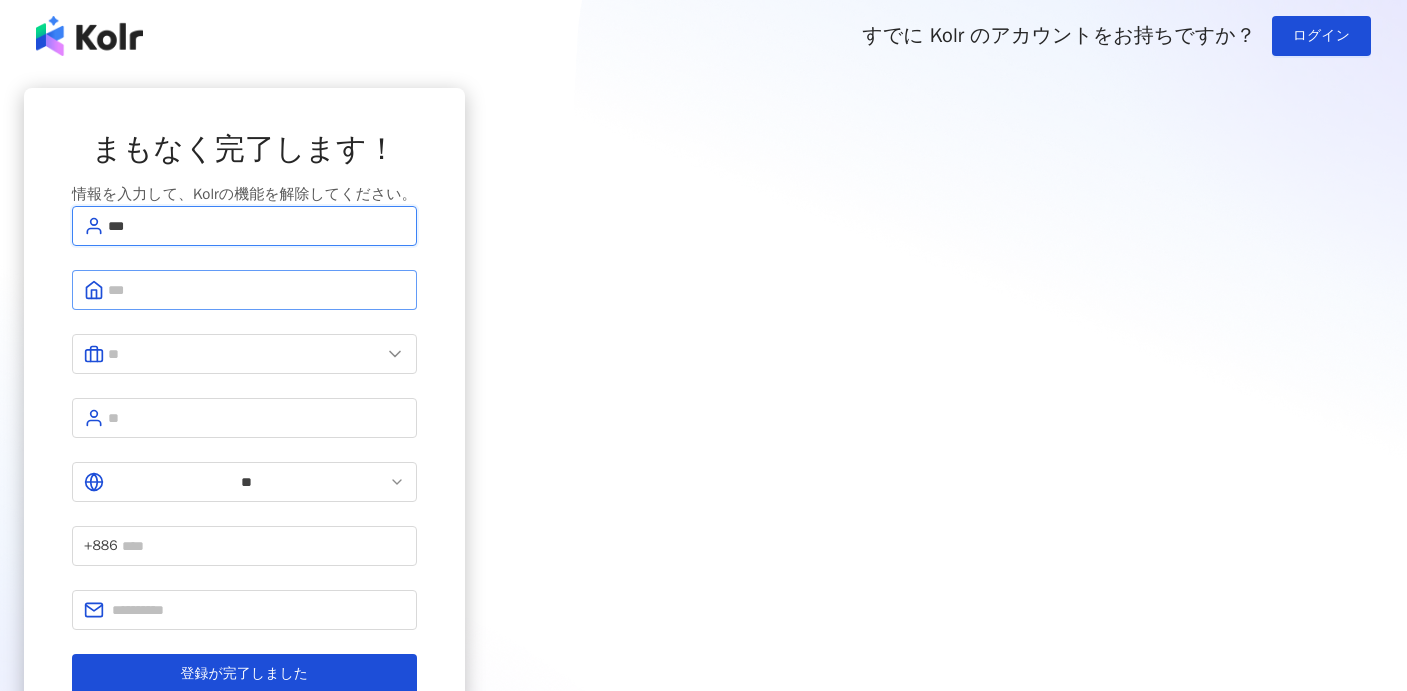 type on "***" 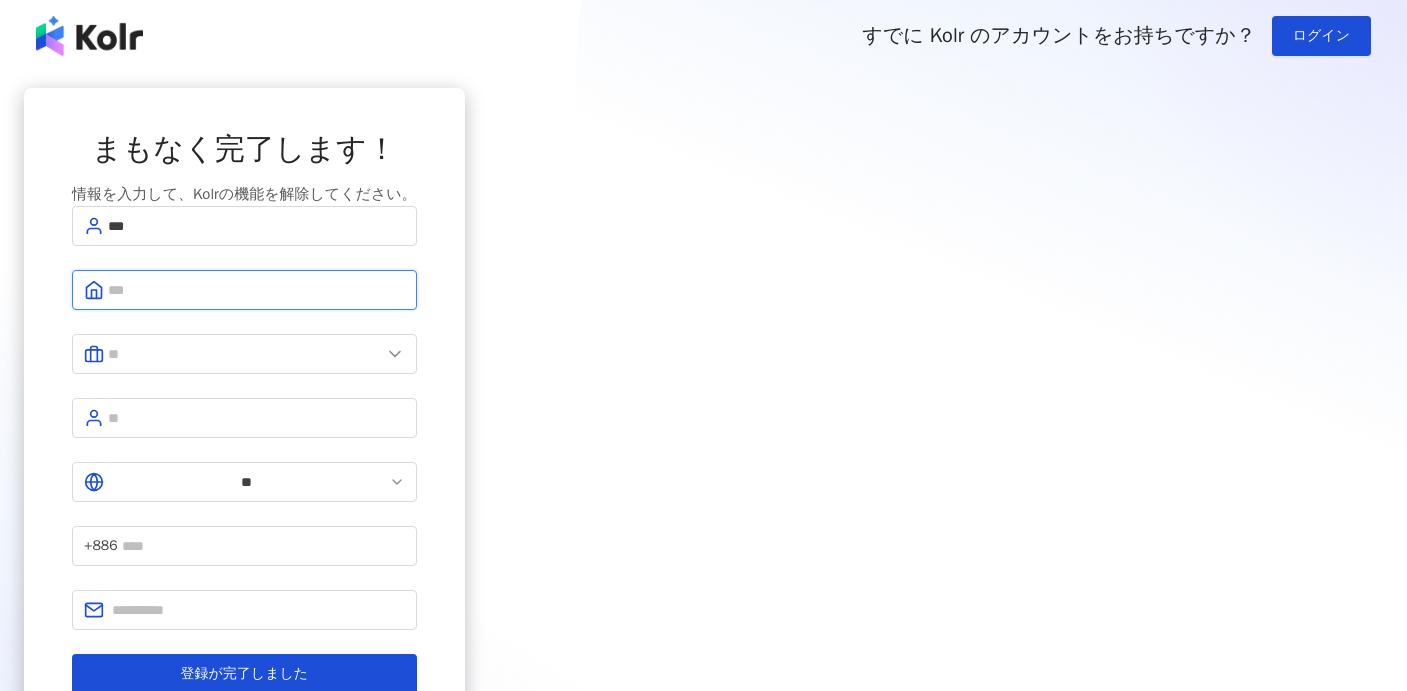 click at bounding box center (256, 290) 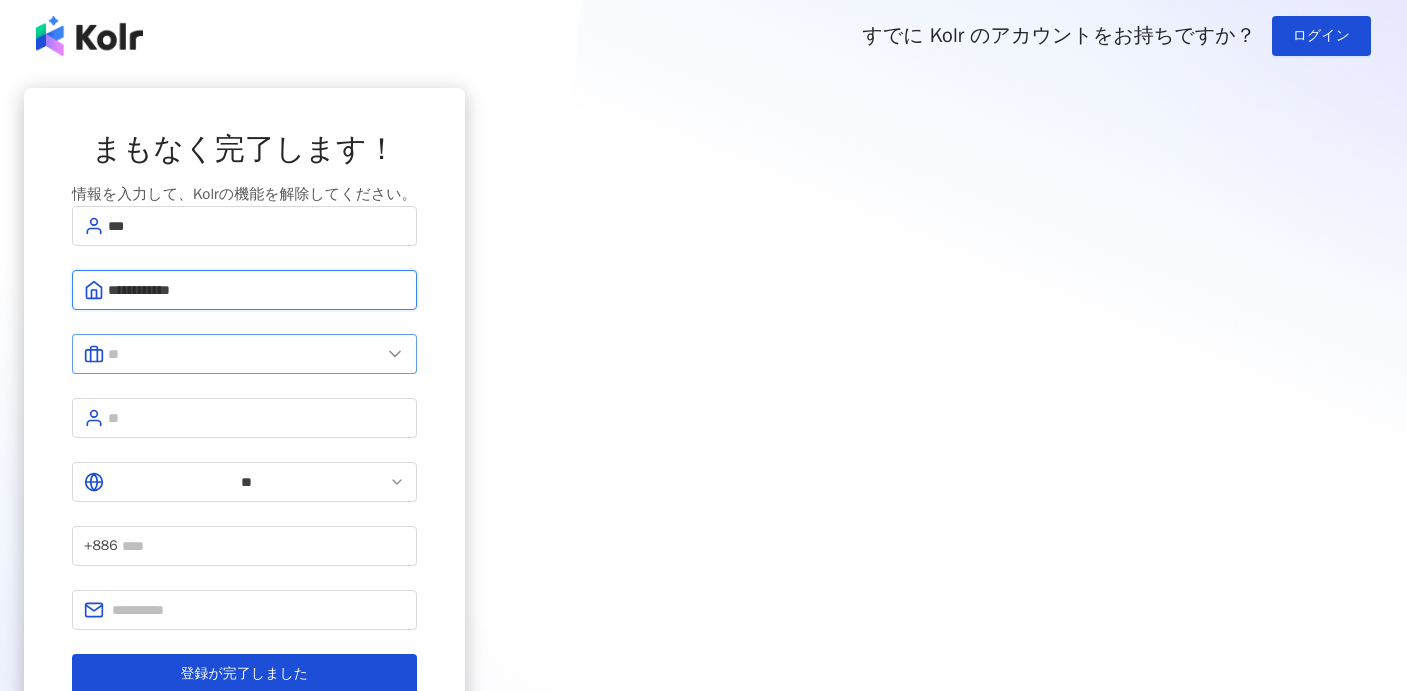 type on "**********" 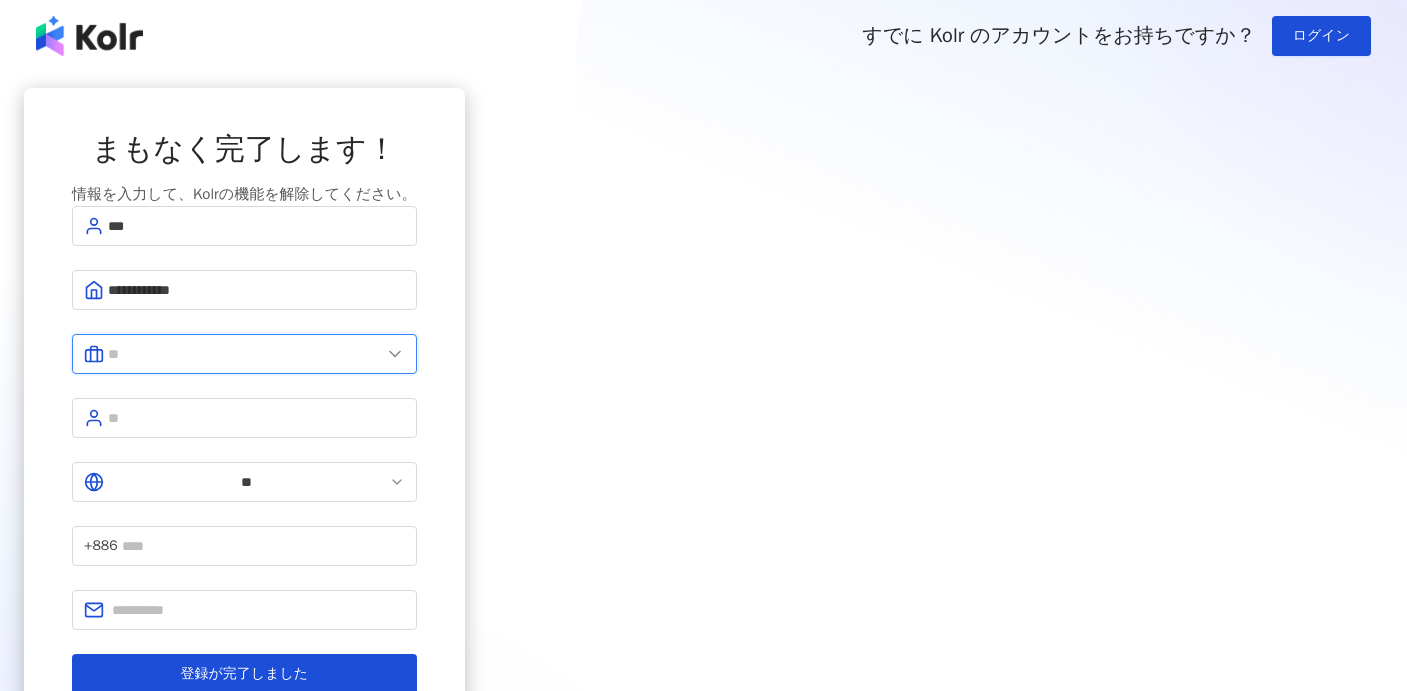 click at bounding box center [244, 354] 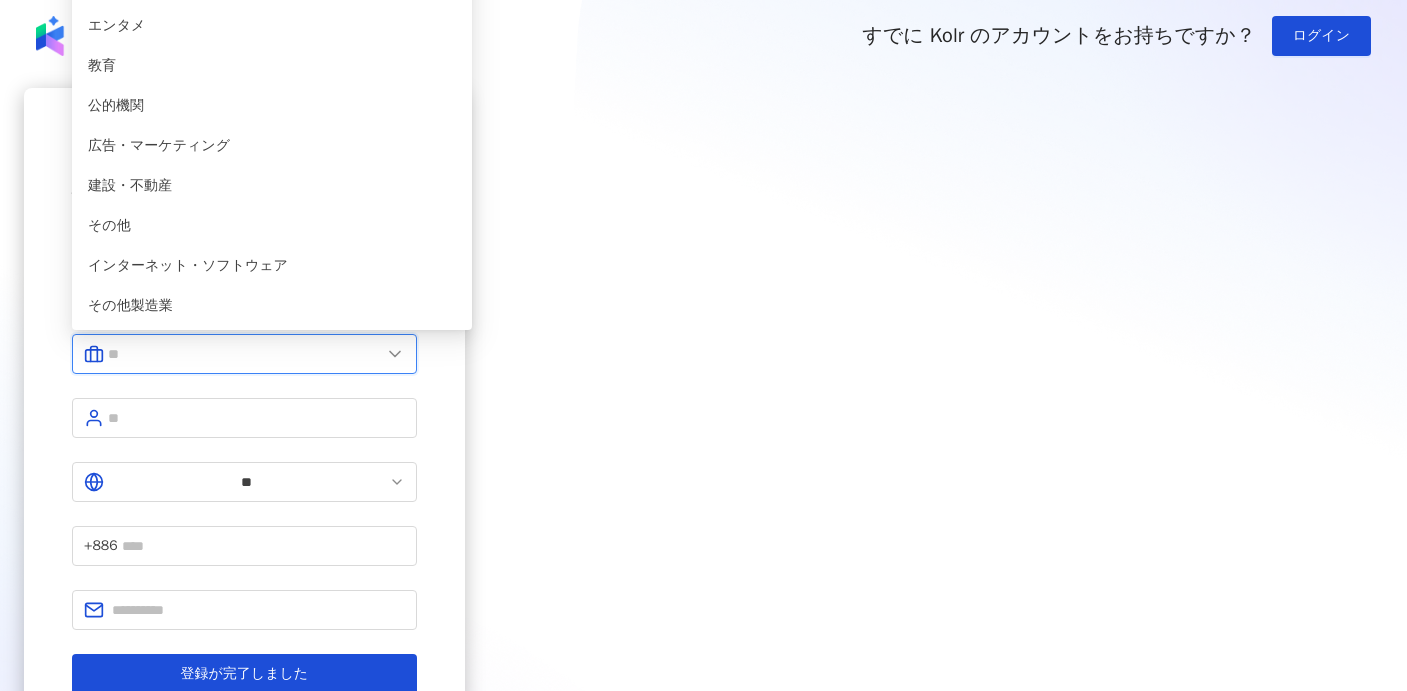 scroll, scrollTop: 115, scrollLeft: 0, axis: vertical 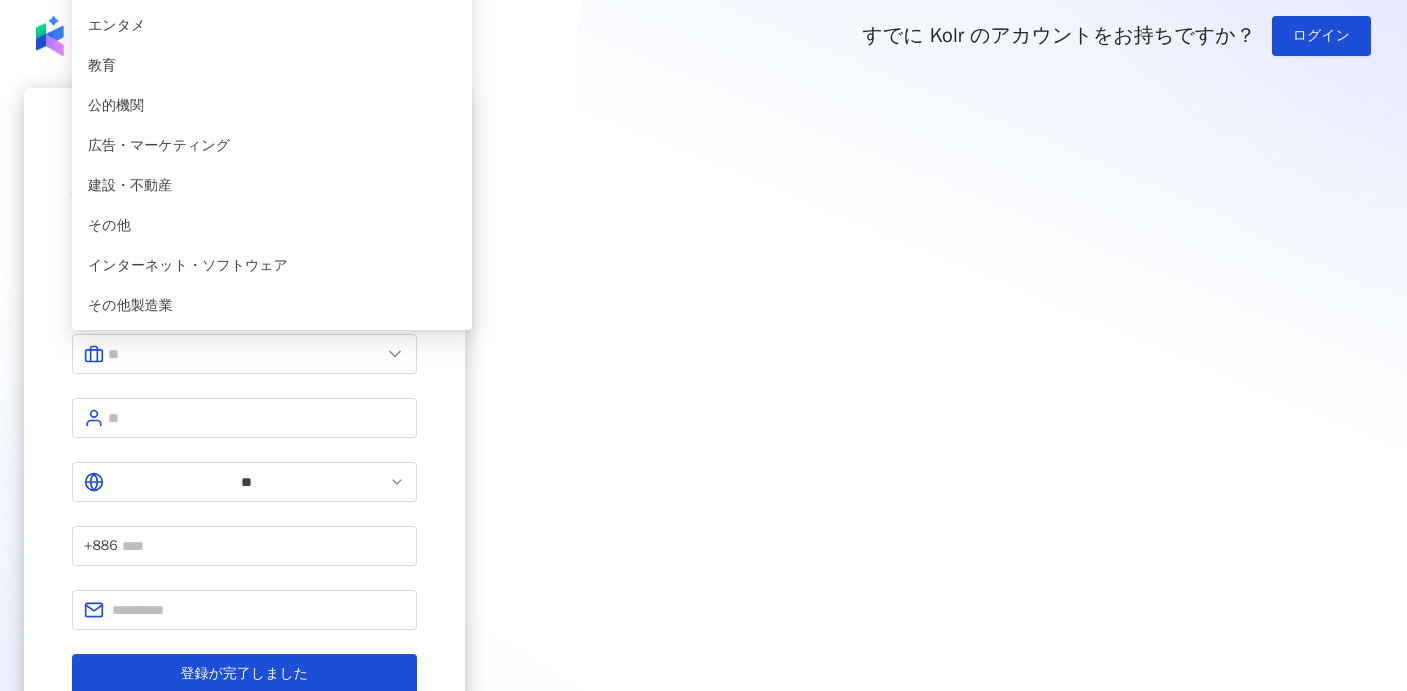 click on "観光・ホテル" at bounding box center [272, -94] 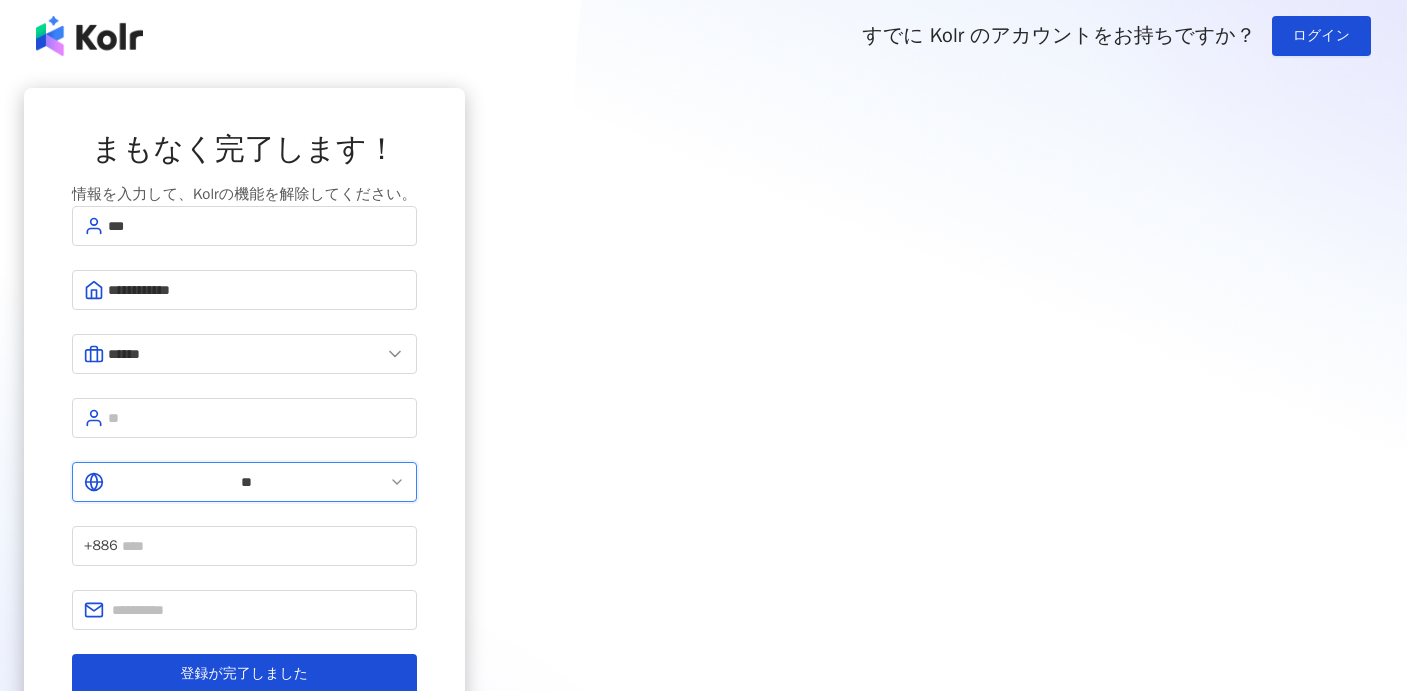 click on "**" at bounding box center (246, 482) 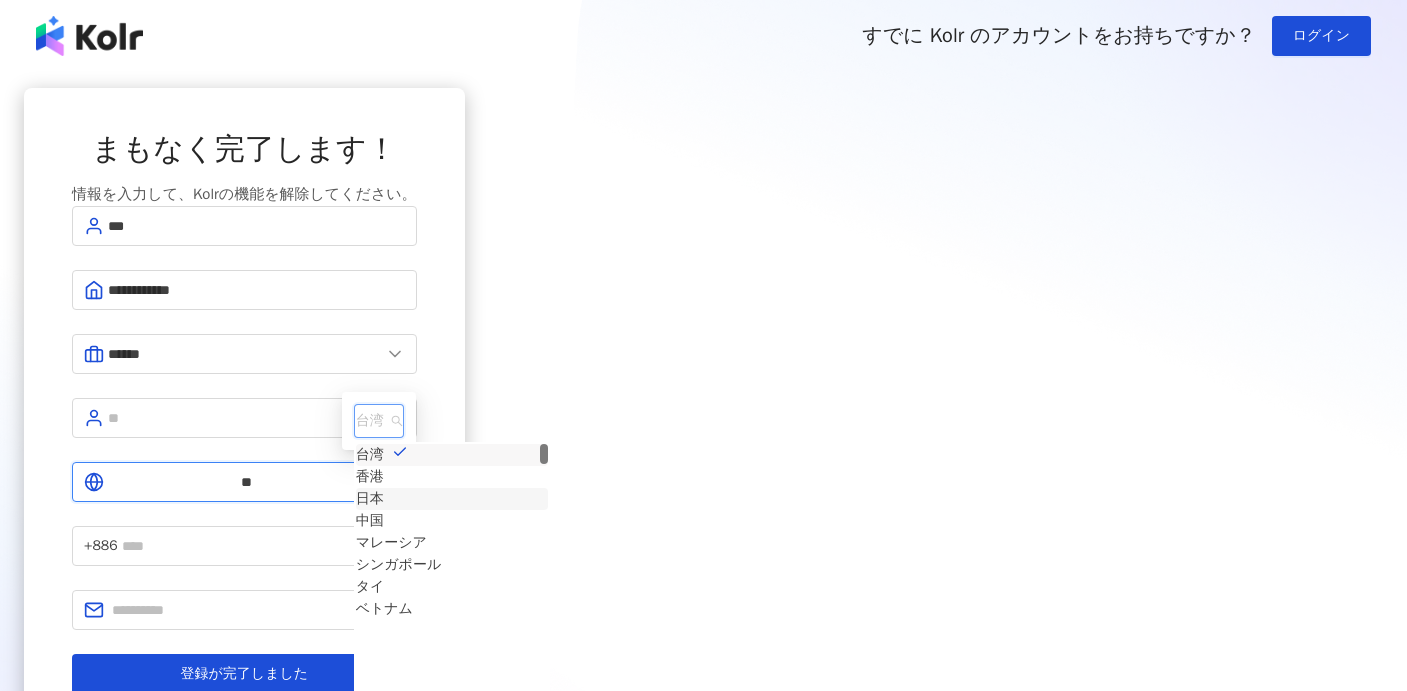 click on "日本" at bounding box center [370, 499] 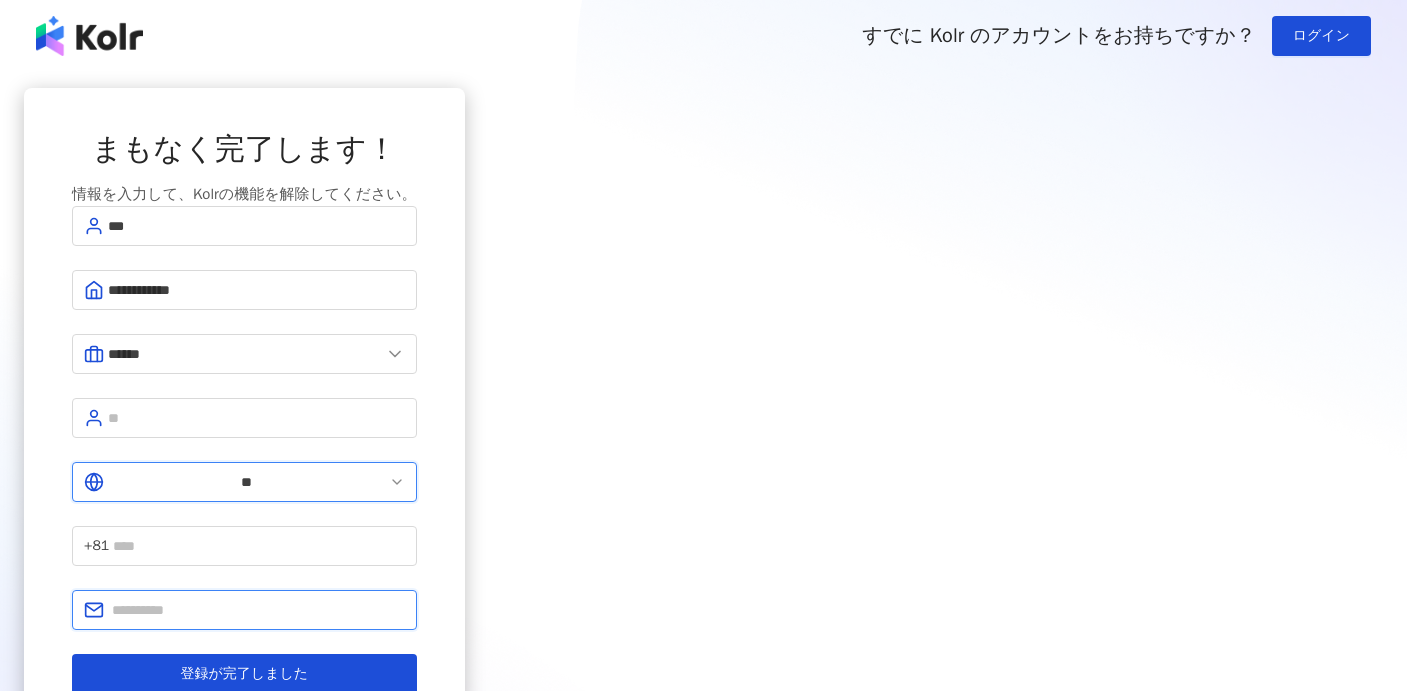 click at bounding box center (258, 610) 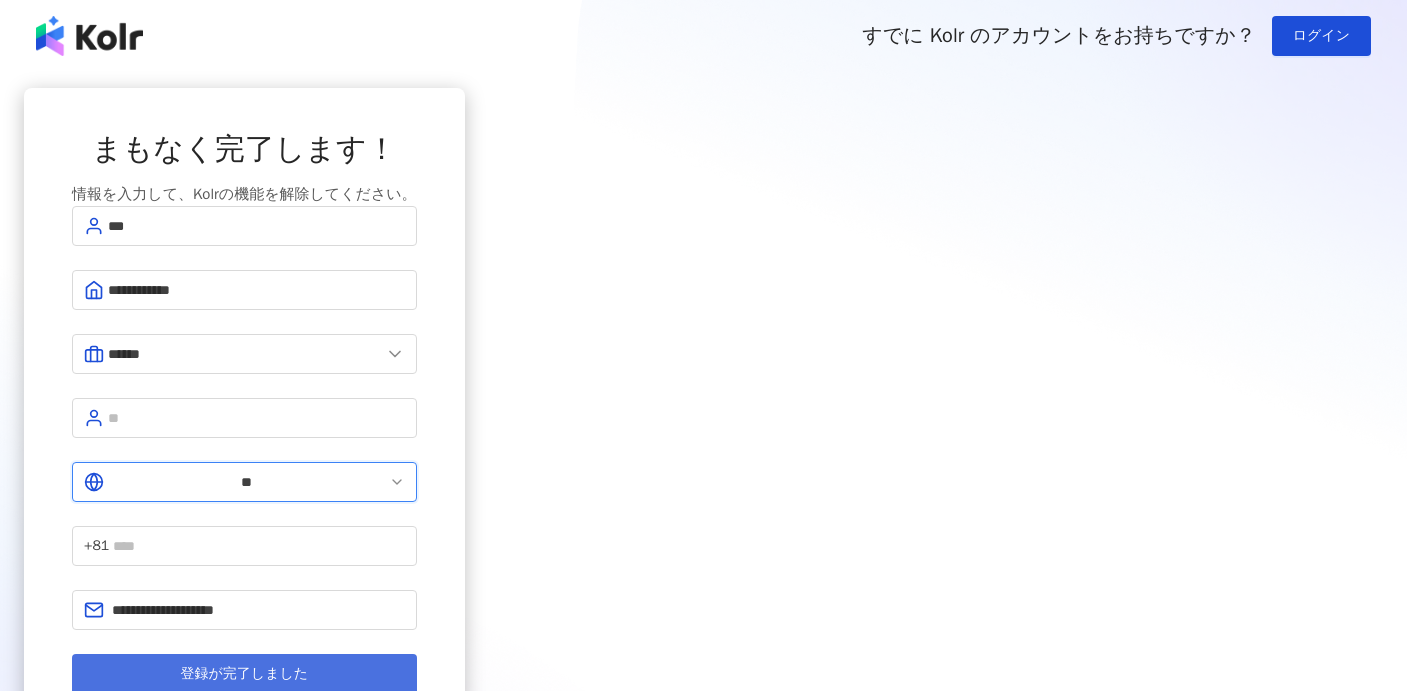 click on "登録が完了しました" at bounding box center [244, 674] 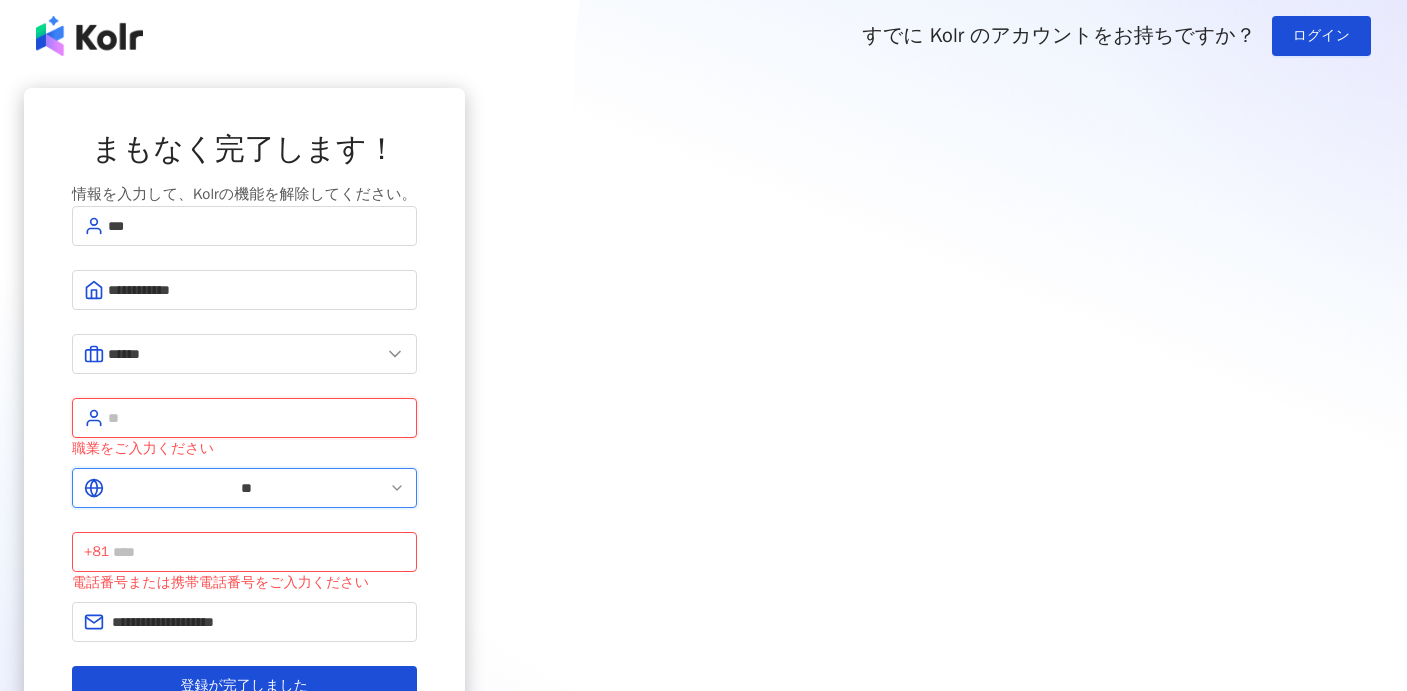 click at bounding box center (256, 418) 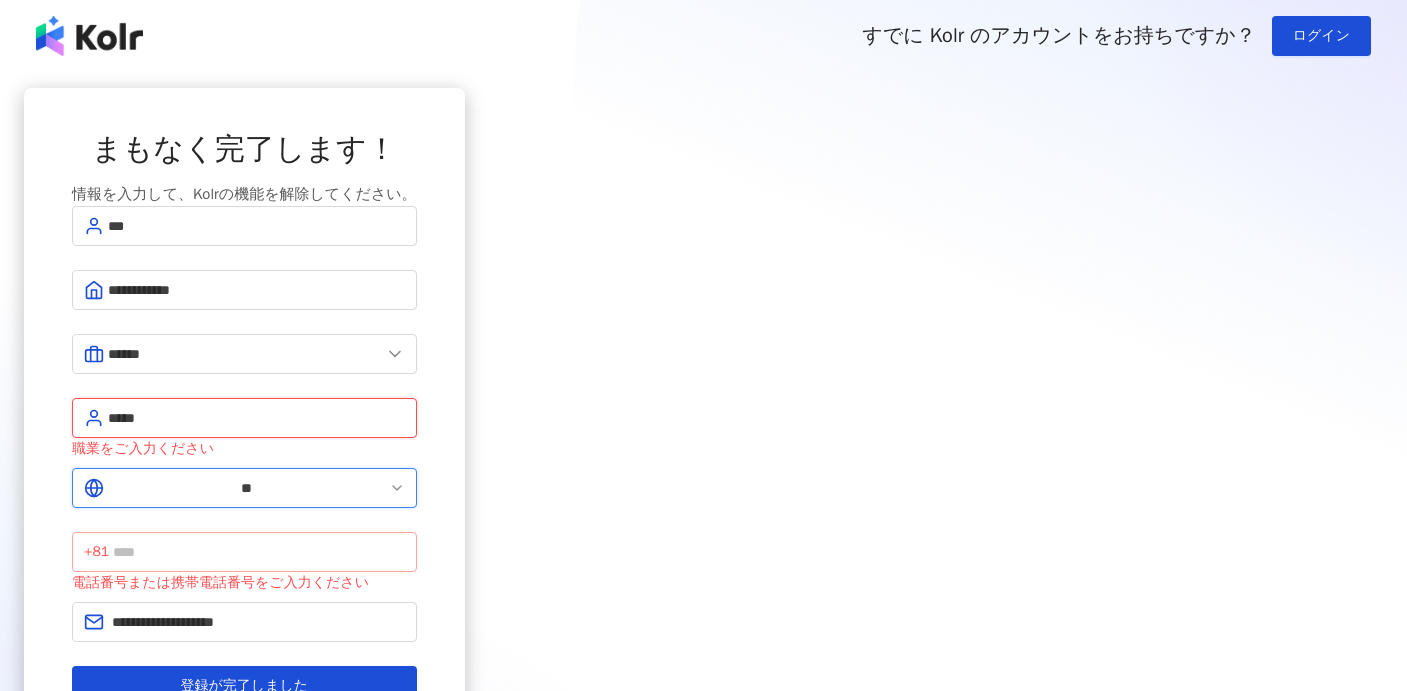 type on "*****" 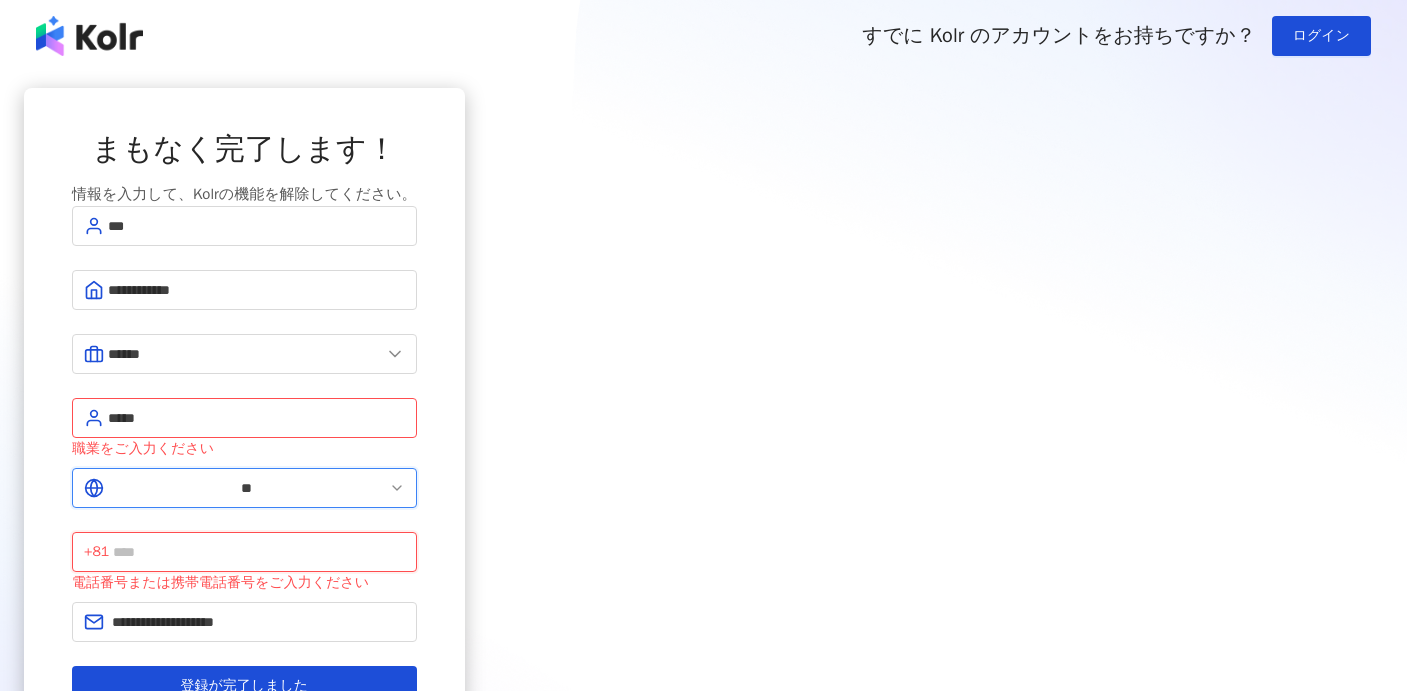 click at bounding box center [258, 552] 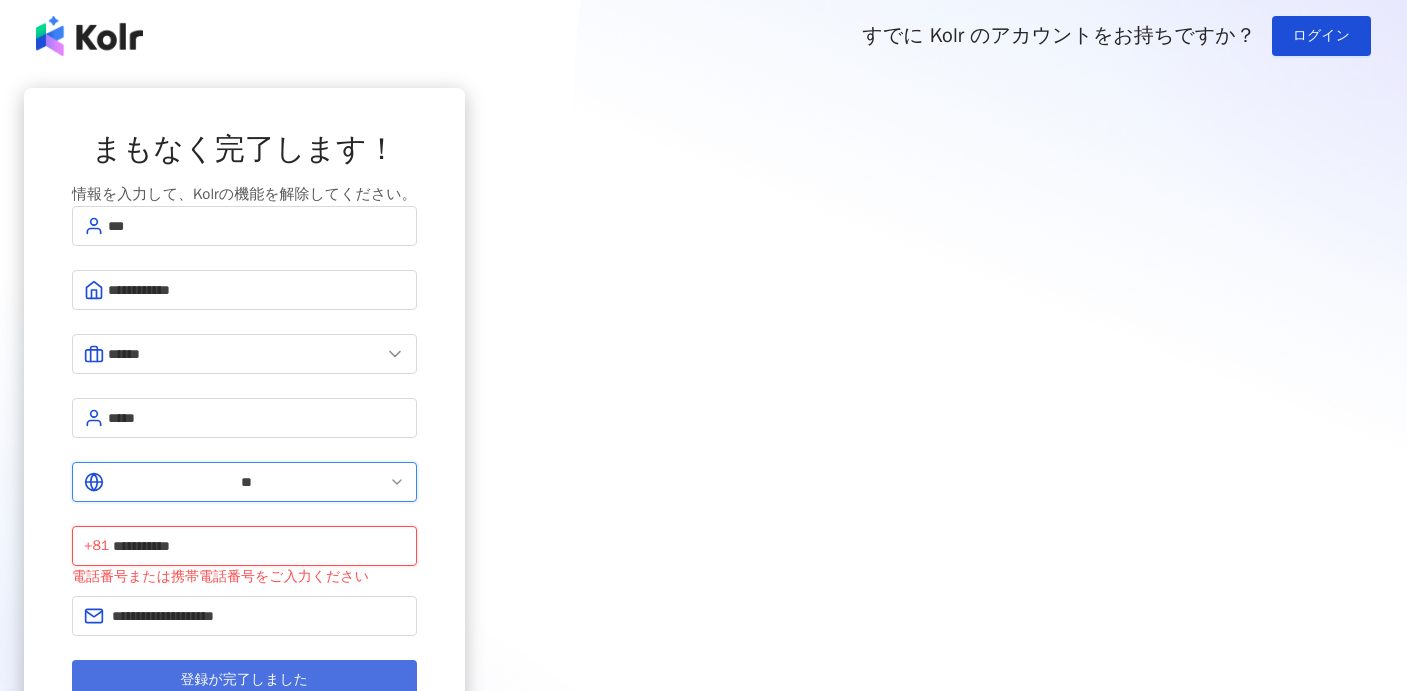 type on "**********" 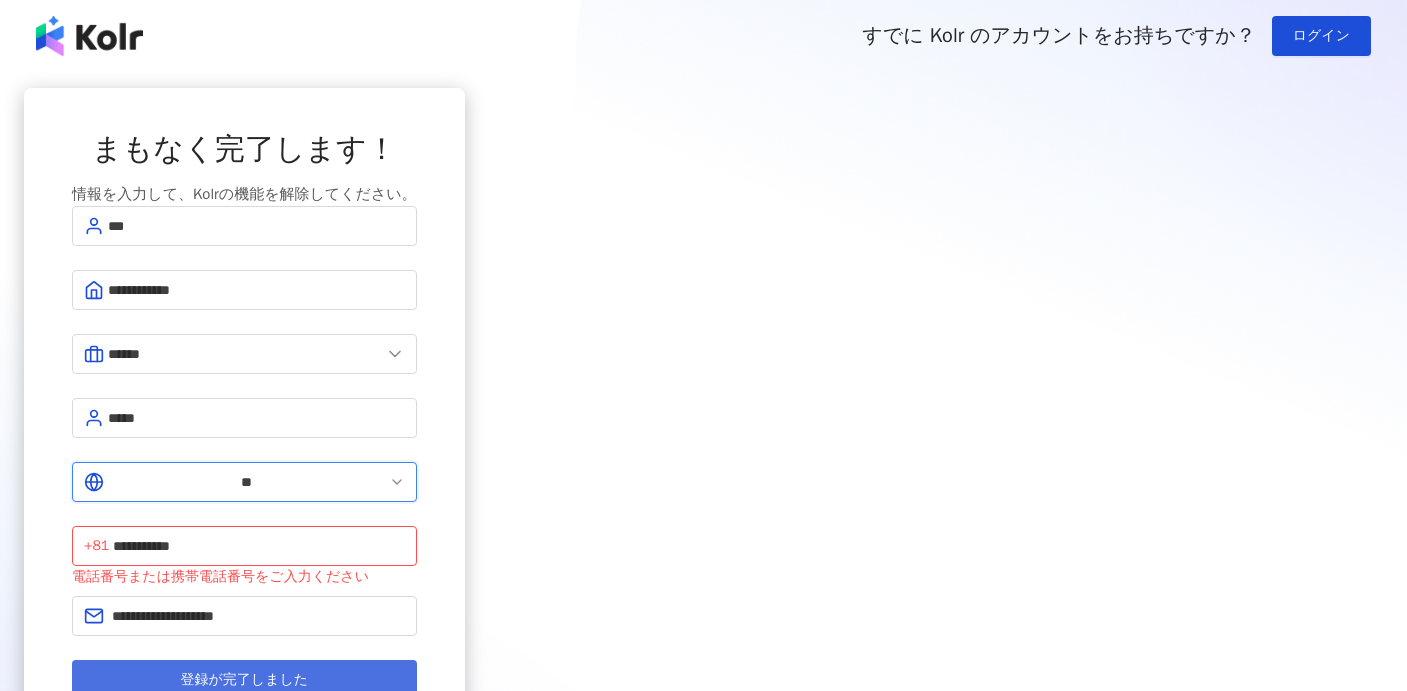 click on "登録が完了しました" at bounding box center [244, 680] 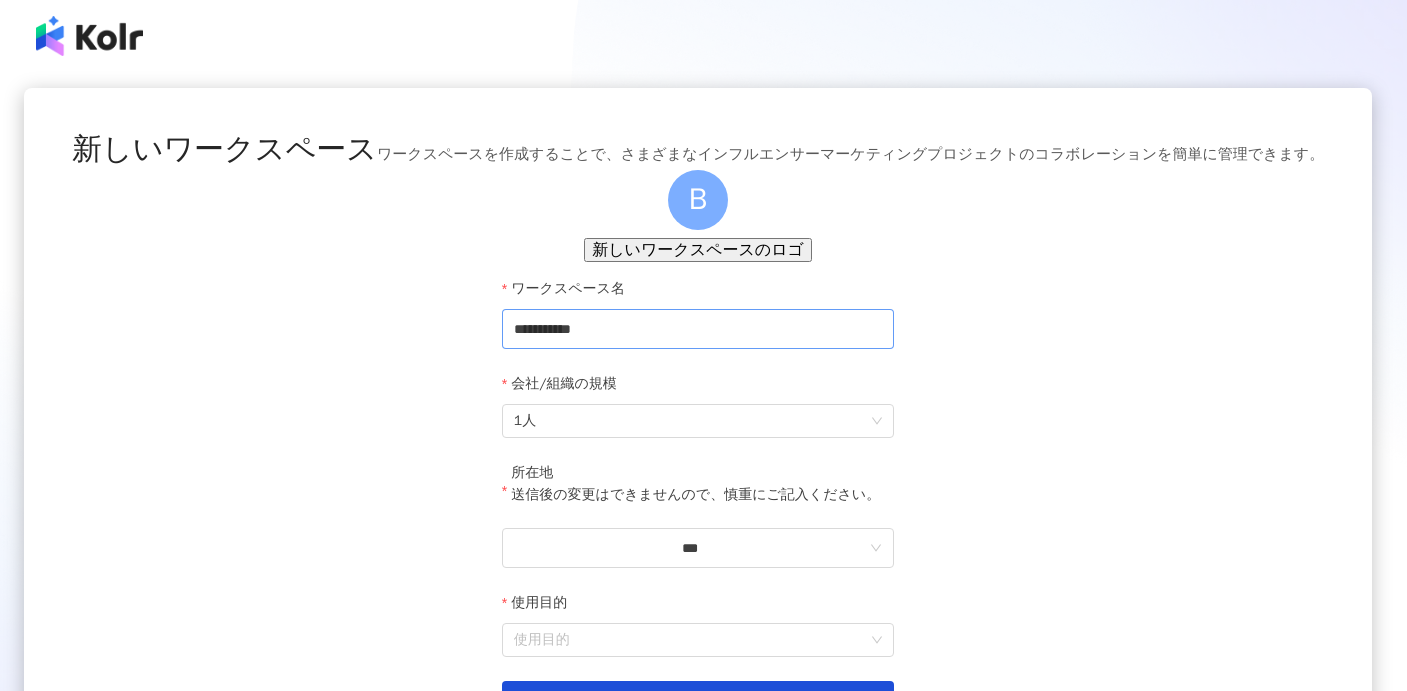 scroll, scrollTop: 289, scrollLeft: 0, axis: vertical 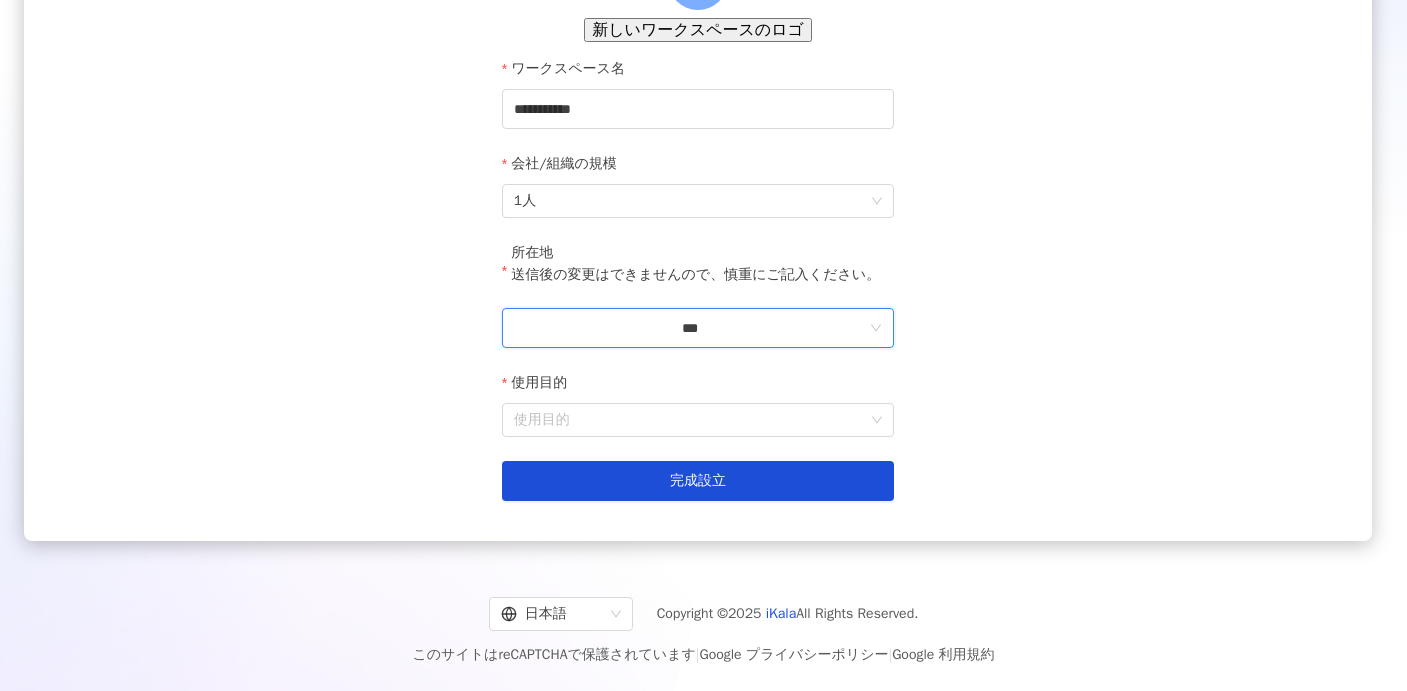click on "***" at bounding box center (690, 328) 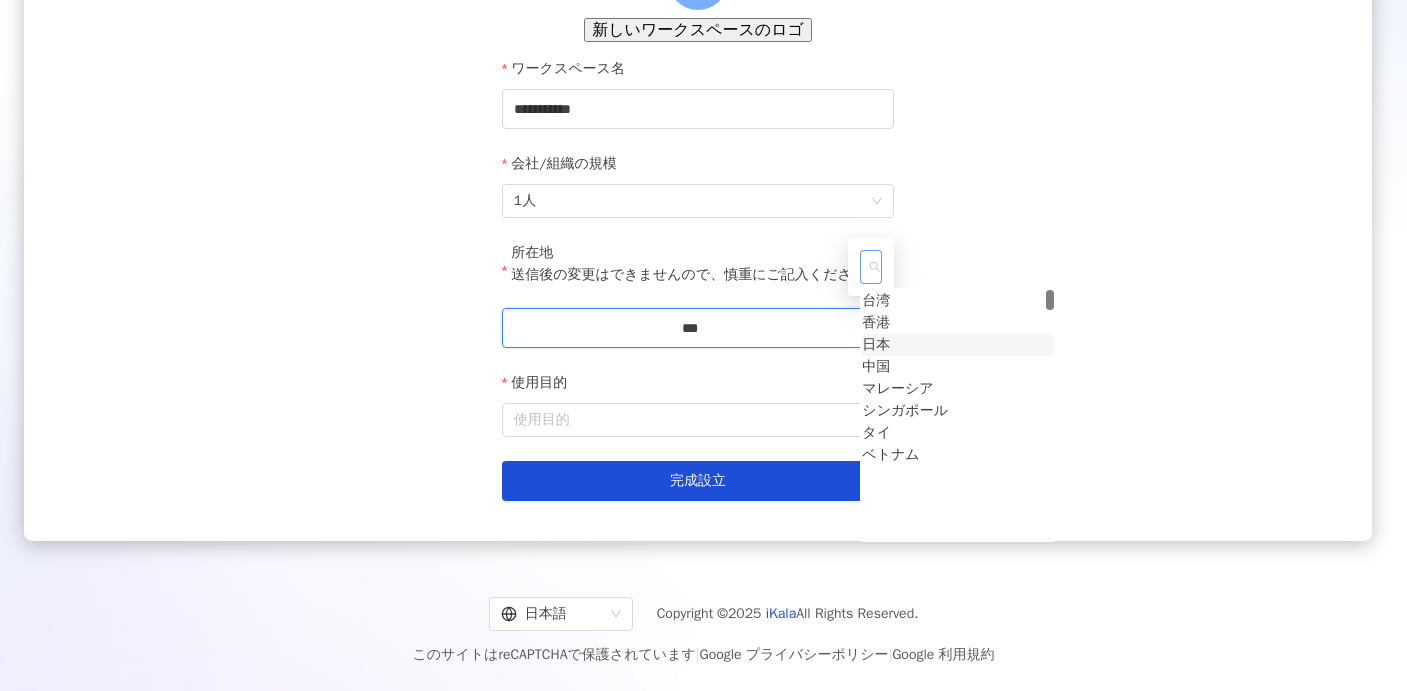 click on "日本" at bounding box center (876, 345) 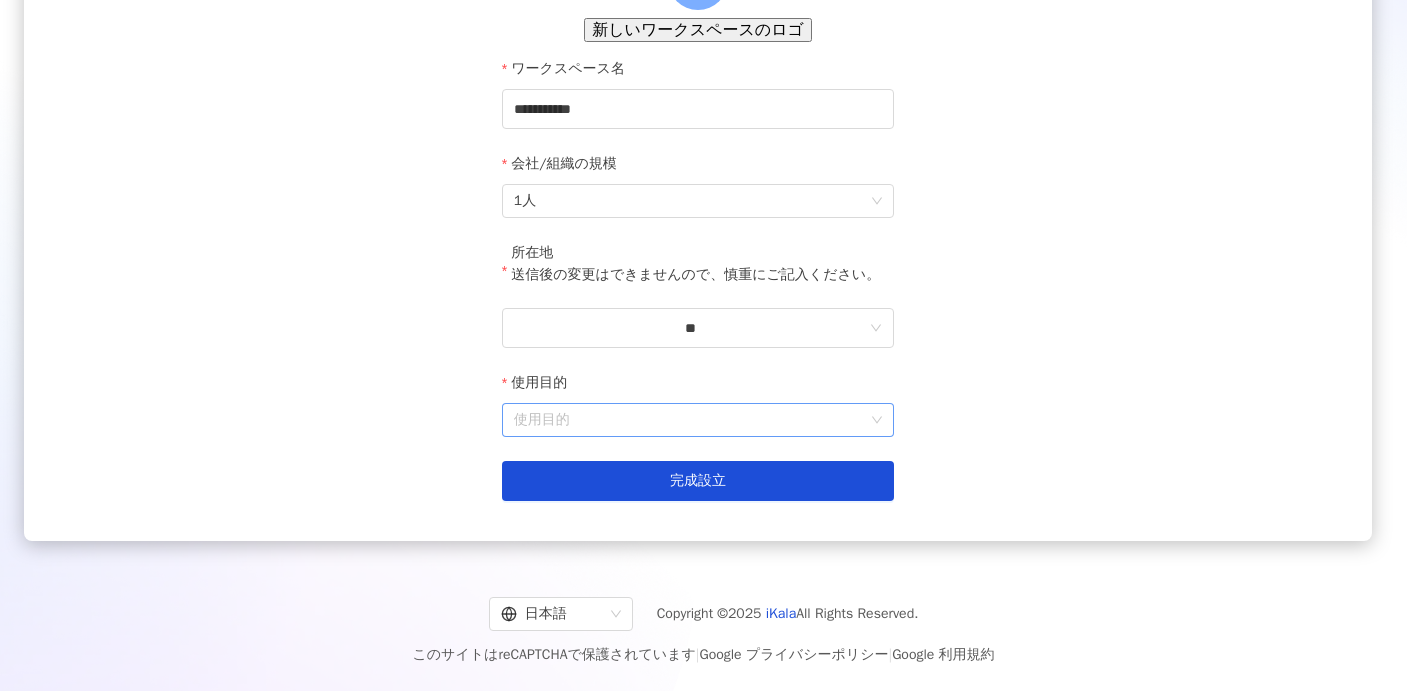click on "使用目的" at bounding box center [698, 420] 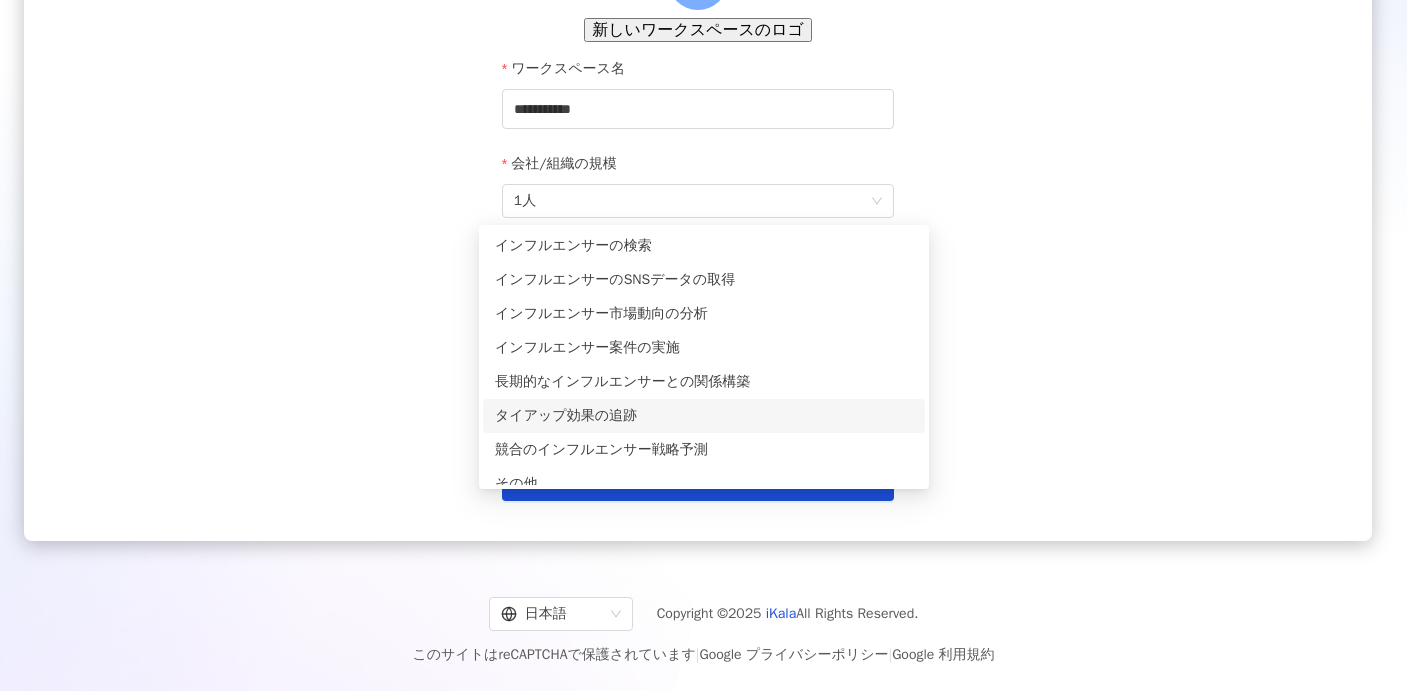 scroll, scrollTop: 16, scrollLeft: 0, axis: vertical 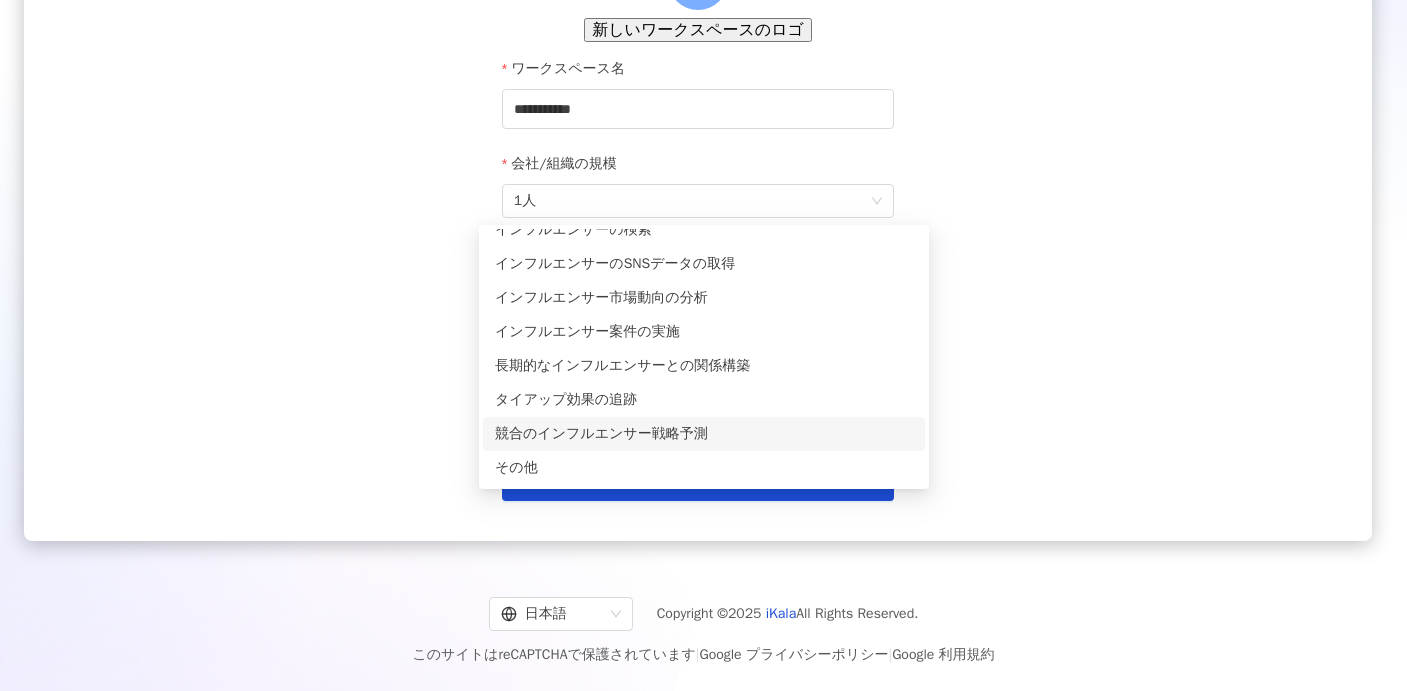 click on "競合のインフルエンサー戦略予測" at bounding box center [704, 434] 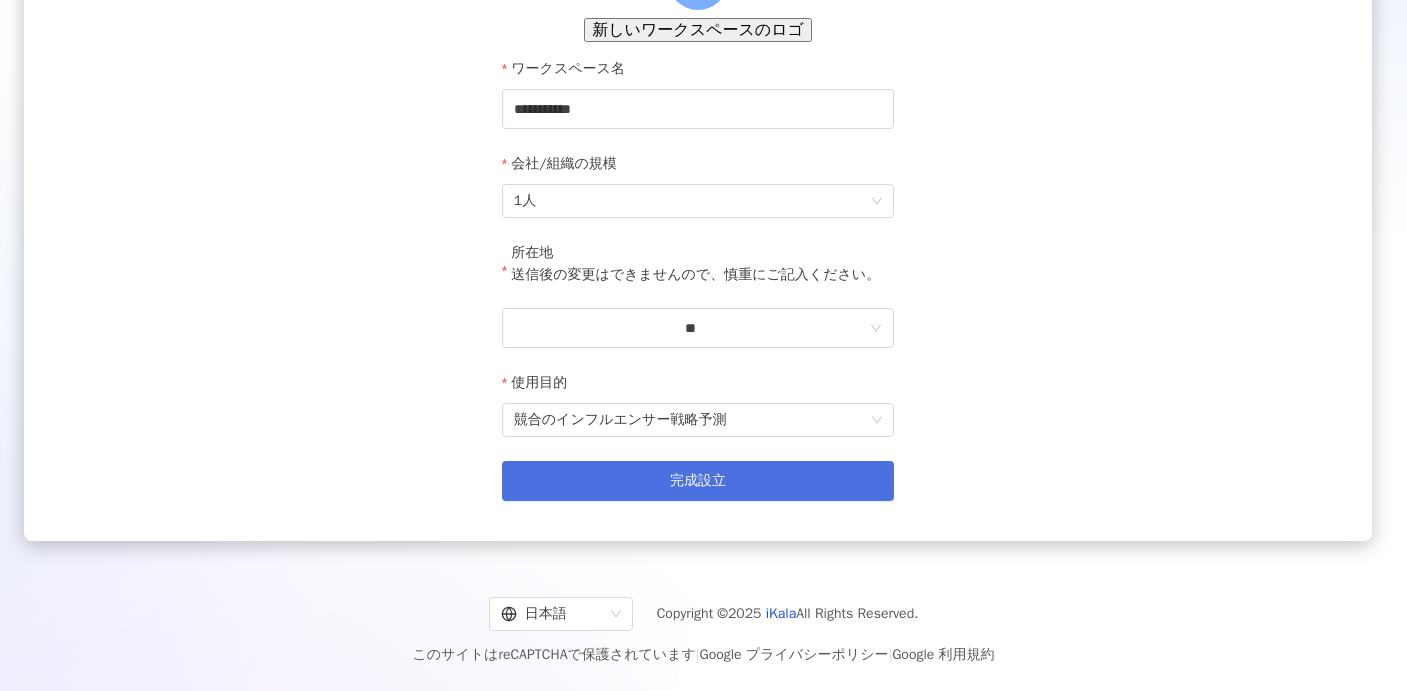 click on "完成設立" at bounding box center [698, 481] 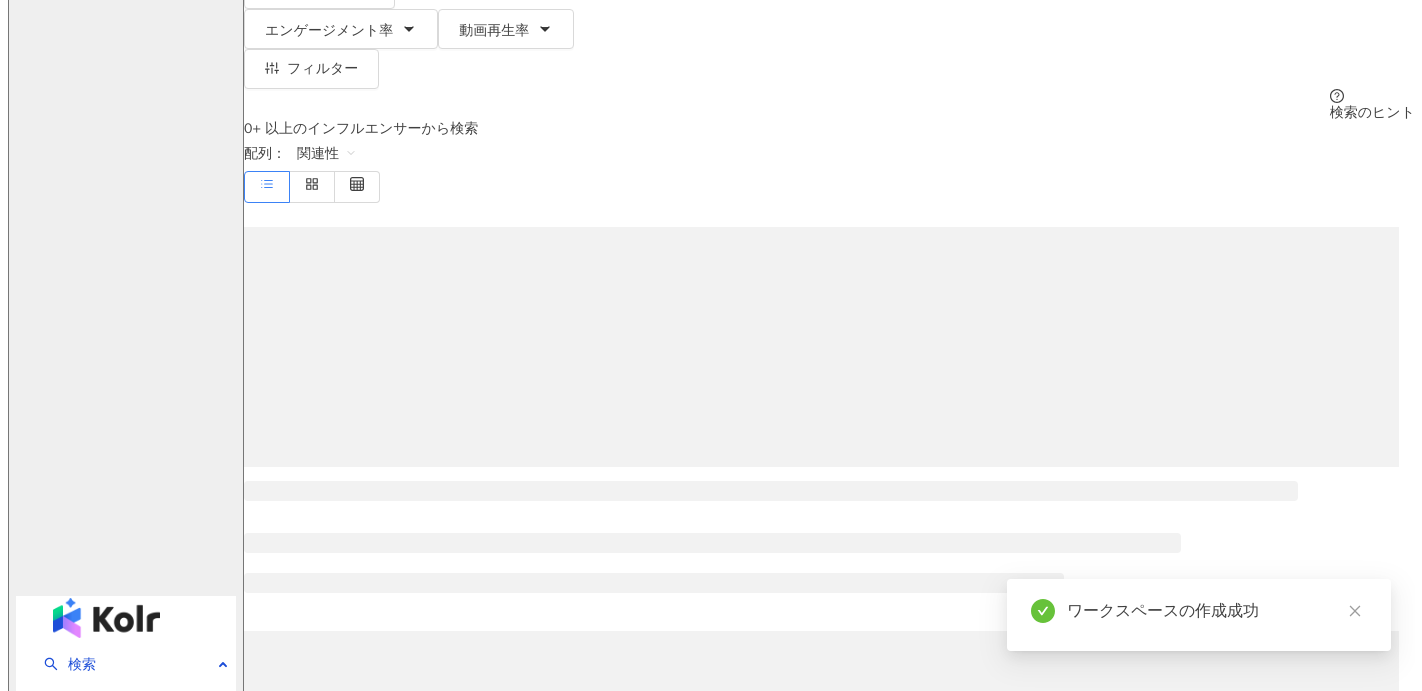 scroll, scrollTop: 0, scrollLeft: 0, axis: both 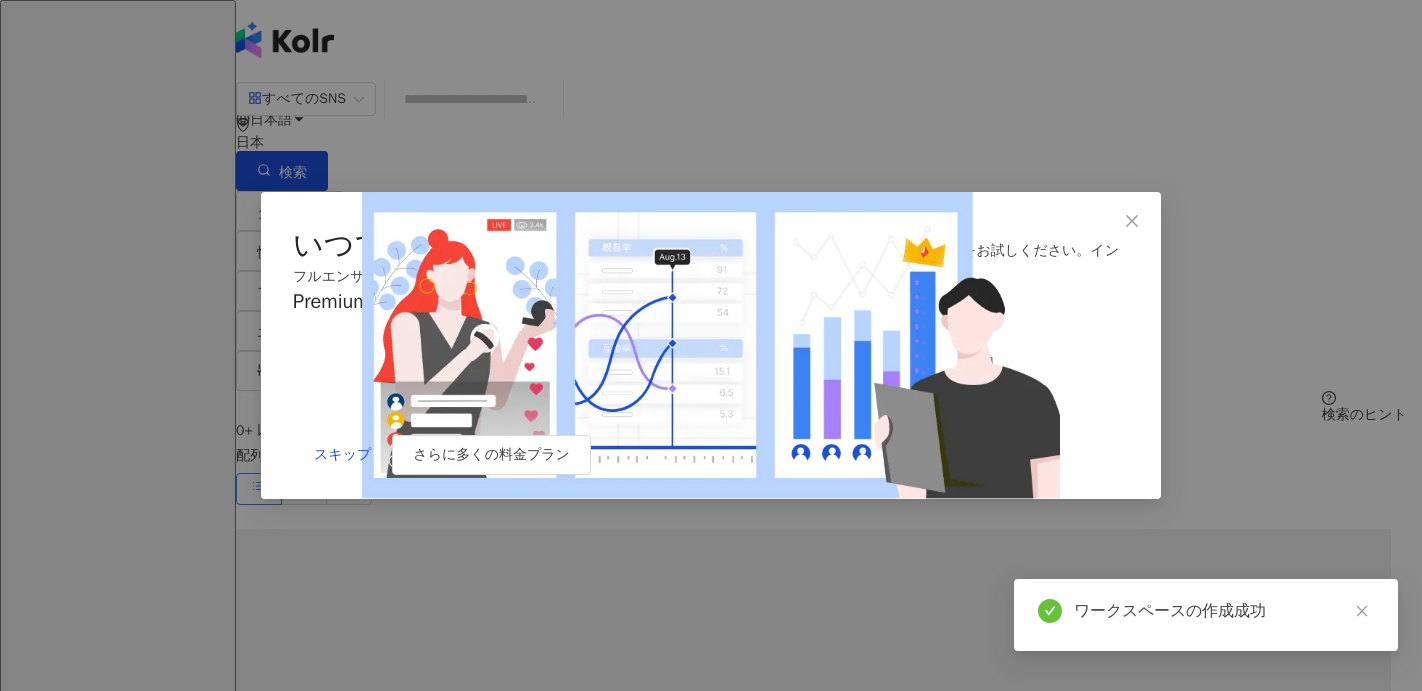 drag, startPoint x: 1355, startPoint y: 613, endPoint x: 1334, endPoint y: 593, distance: 29 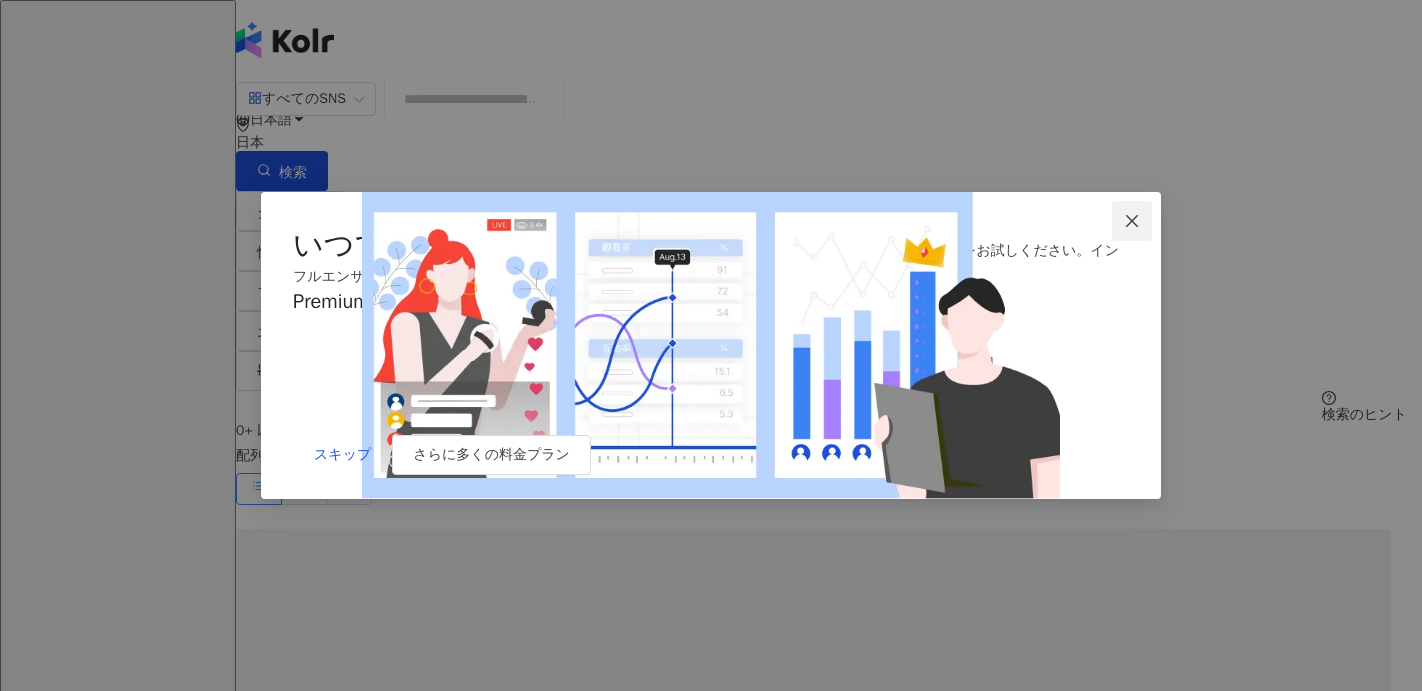 click 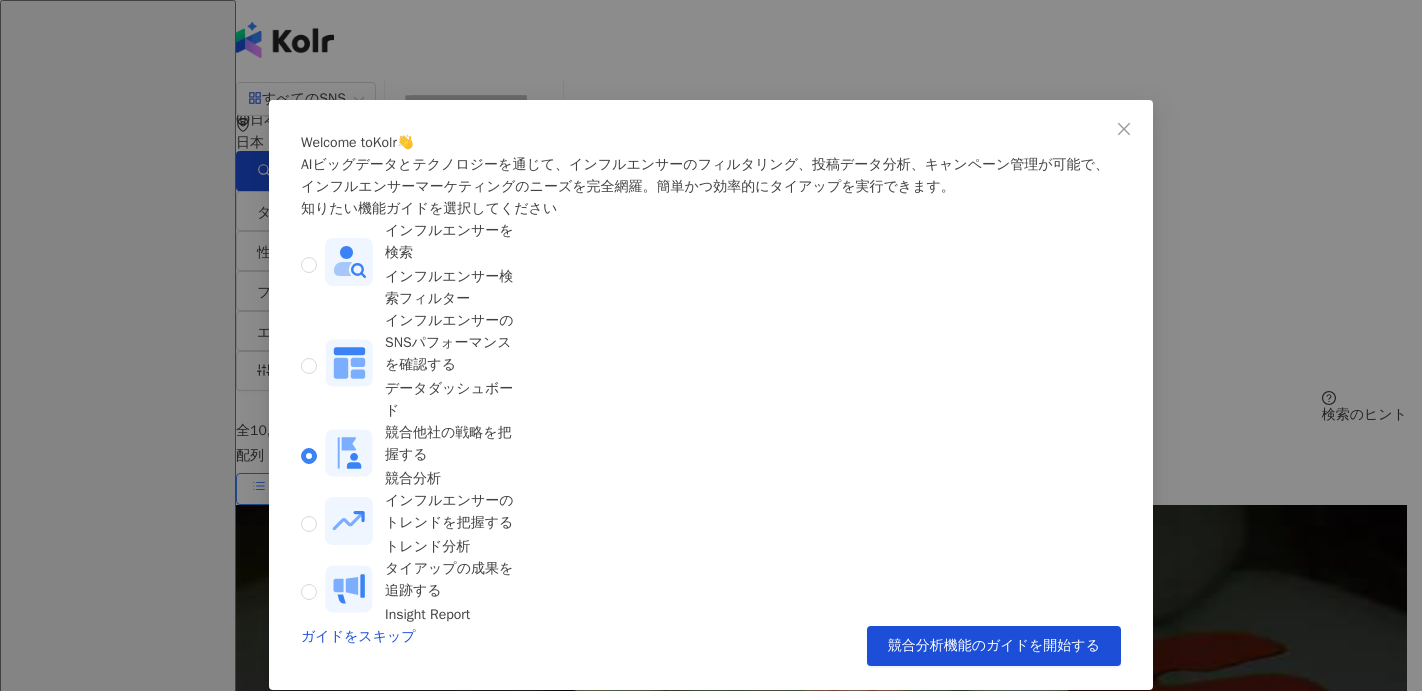 scroll, scrollTop: 23, scrollLeft: 0, axis: vertical 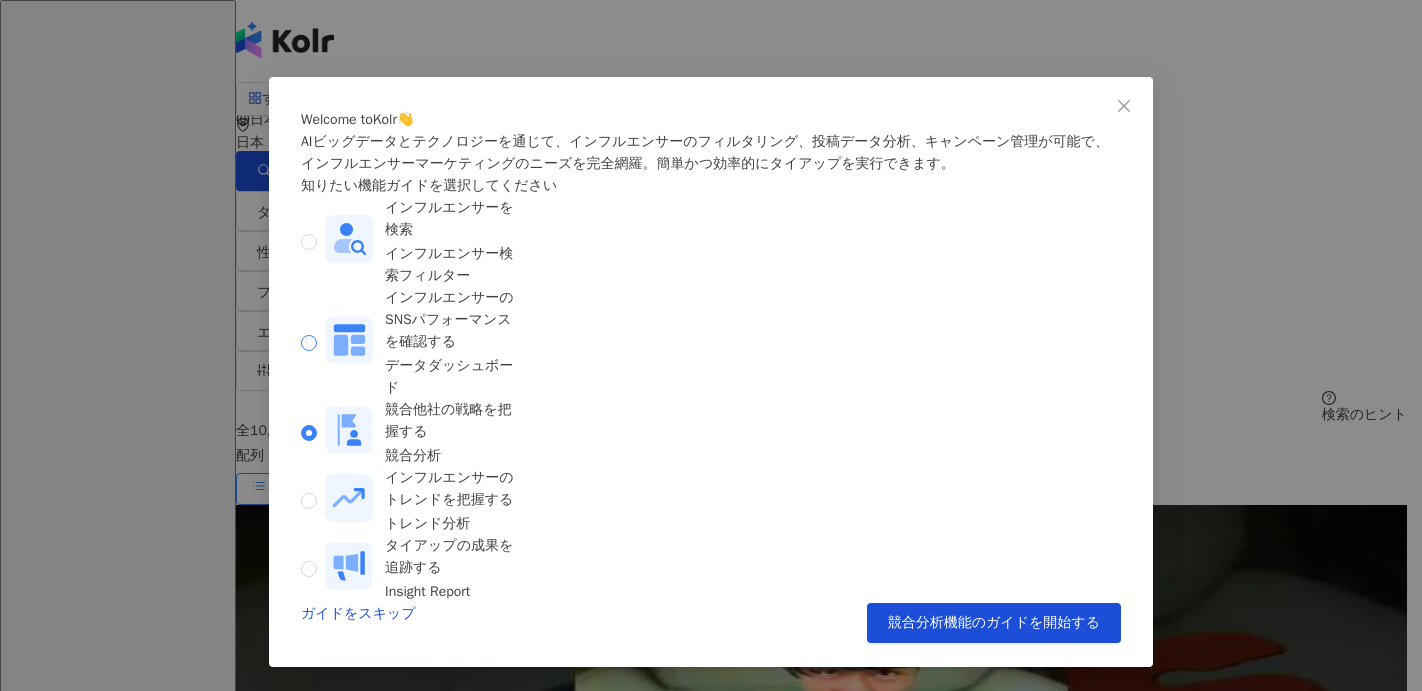 click 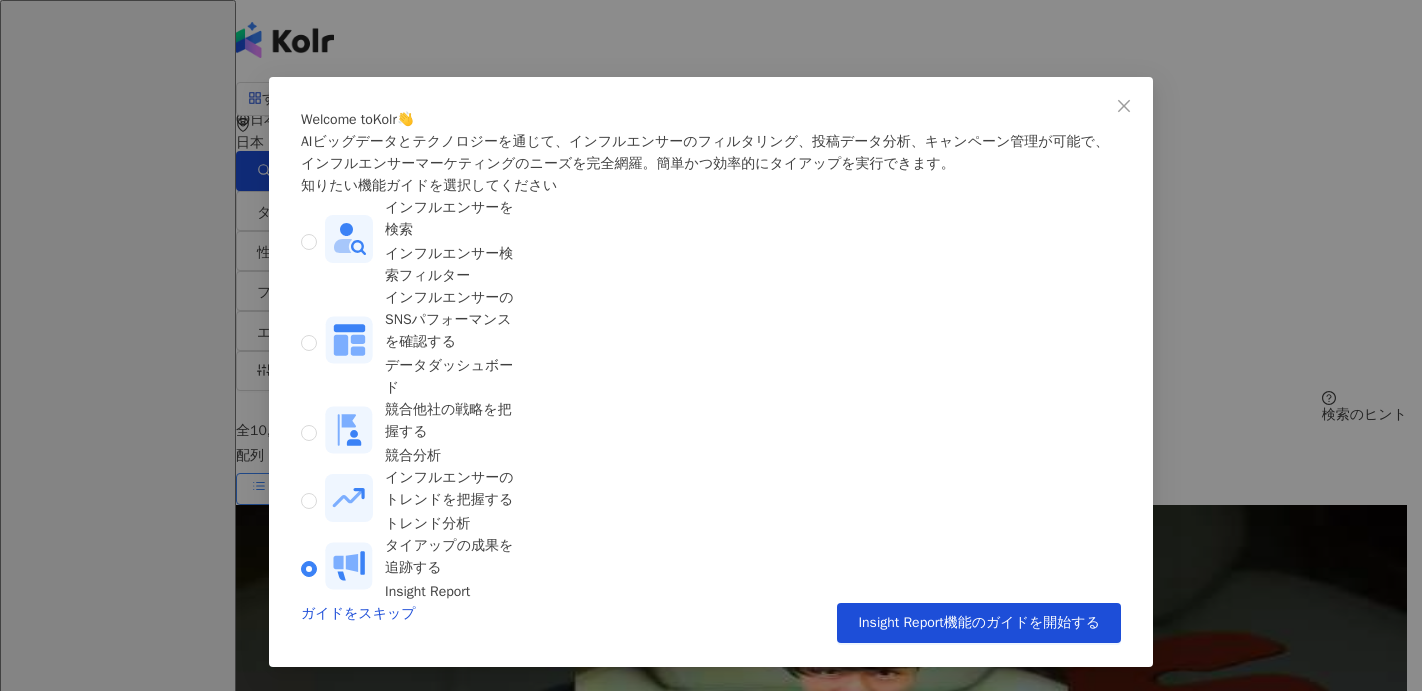 click on "インフルエンサーを検索 インフルエンサー検索フィルター インフルエンサーのSNSパフォーマンスを確認する データダッシュボード 競合他社の戦略を把握する 競合分析 インフルエンサーのトレンドを把握する トレンド分析 タイアップの成果を追跡する Insight Report" at bounding box center [417, 400] 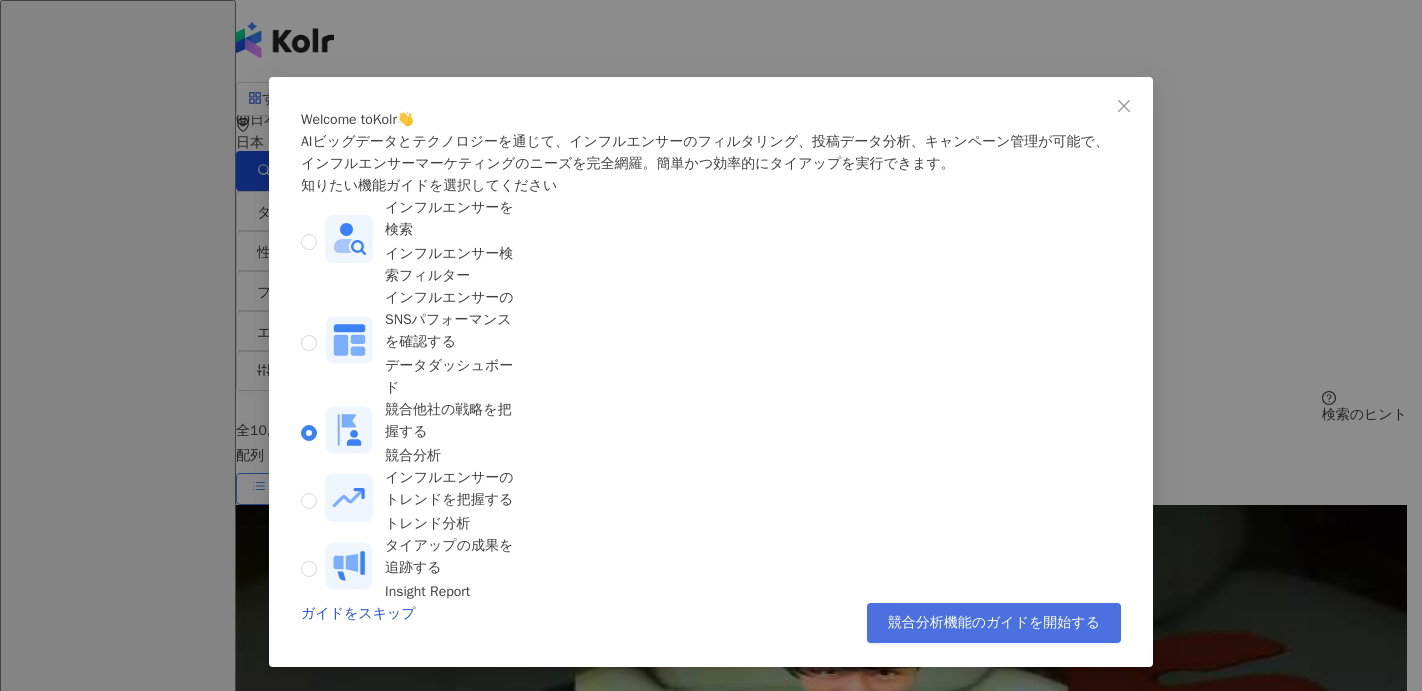 click on "競合分析機能のガイドを開始する" at bounding box center (994, 623) 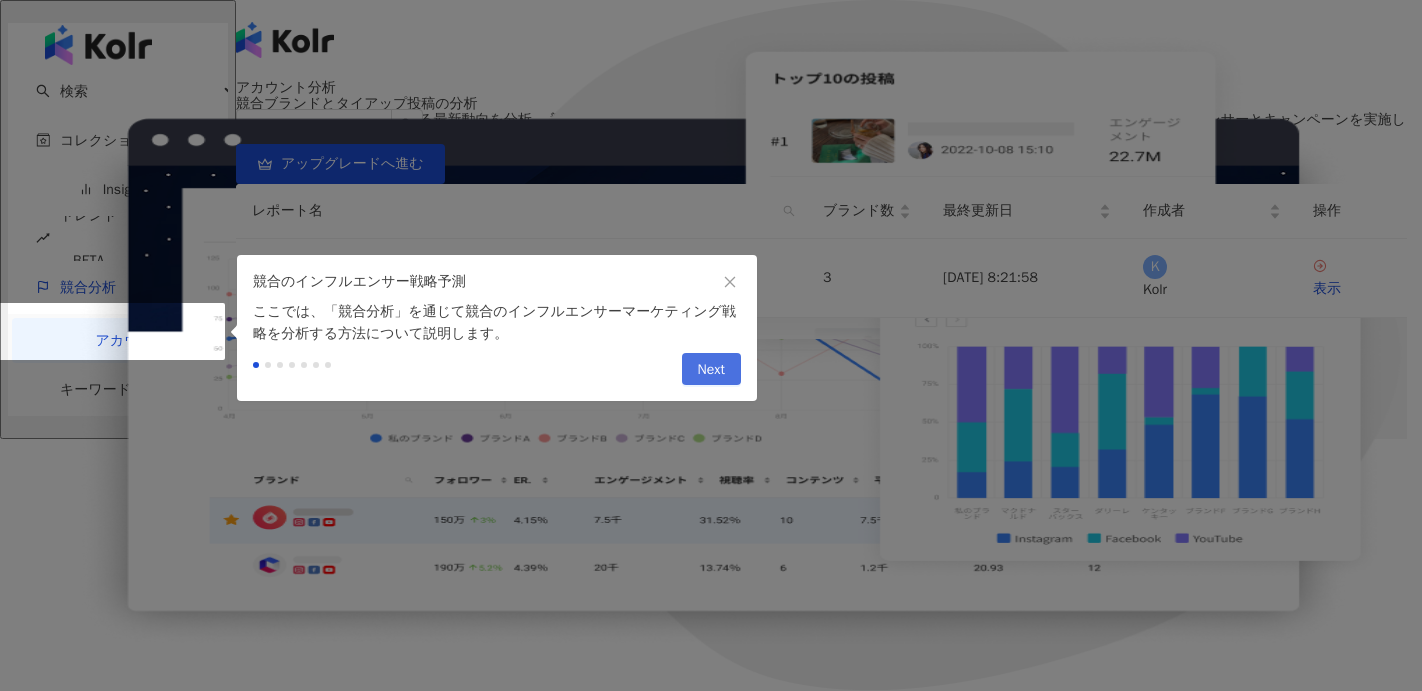 click on "Next" at bounding box center [711, 370] 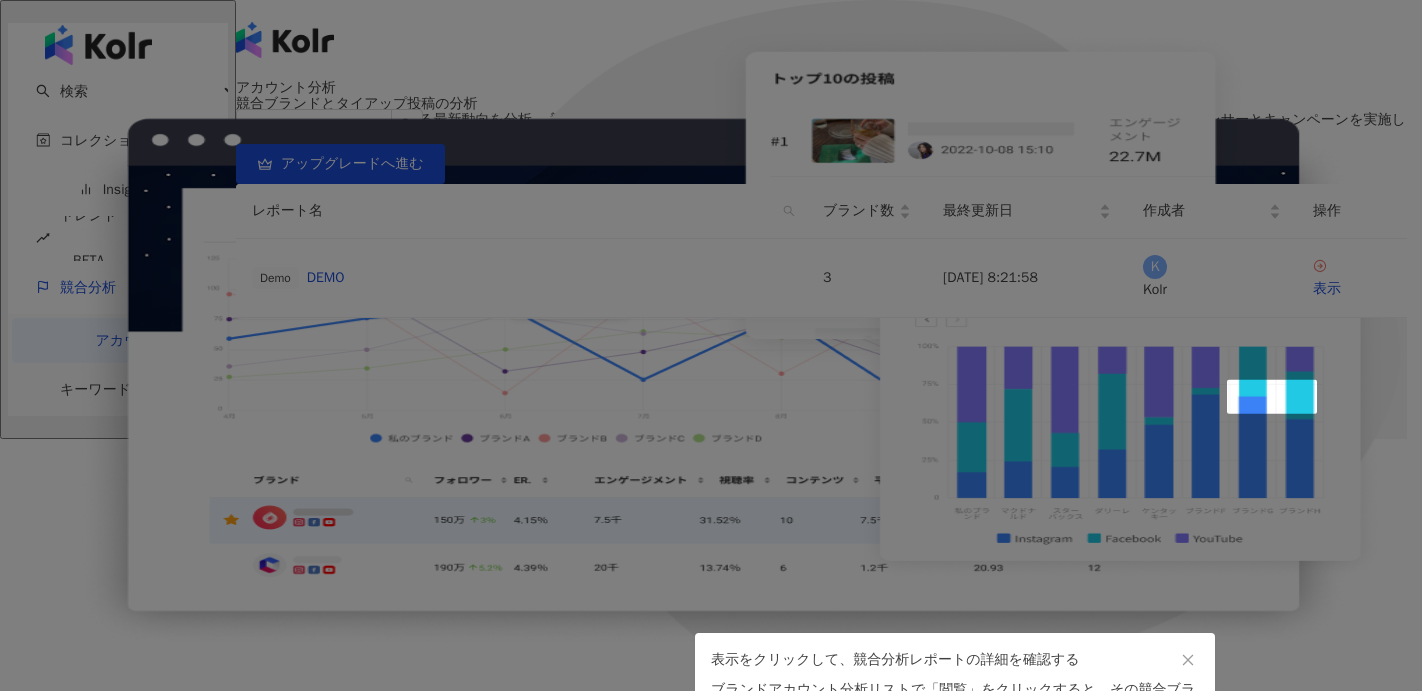 scroll, scrollTop: 313, scrollLeft: 0, axis: vertical 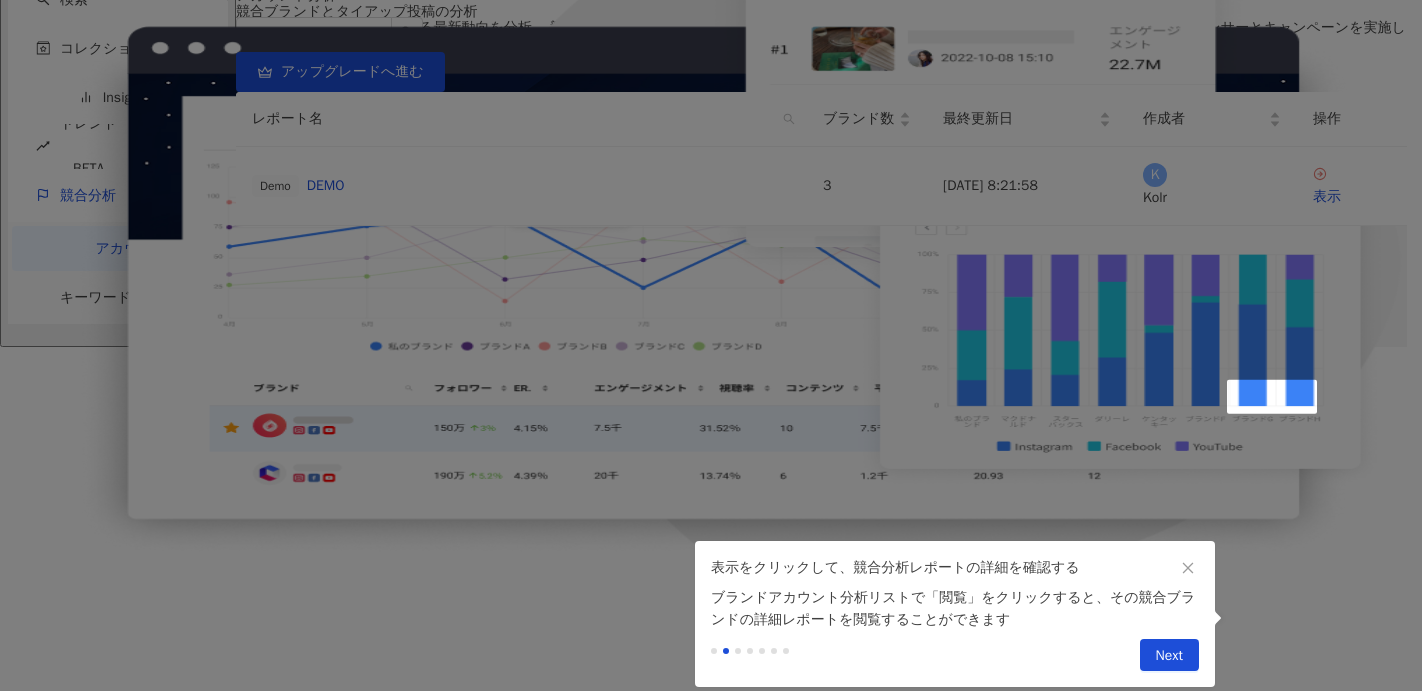 click on "Next" at bounding box center [1169, 656] 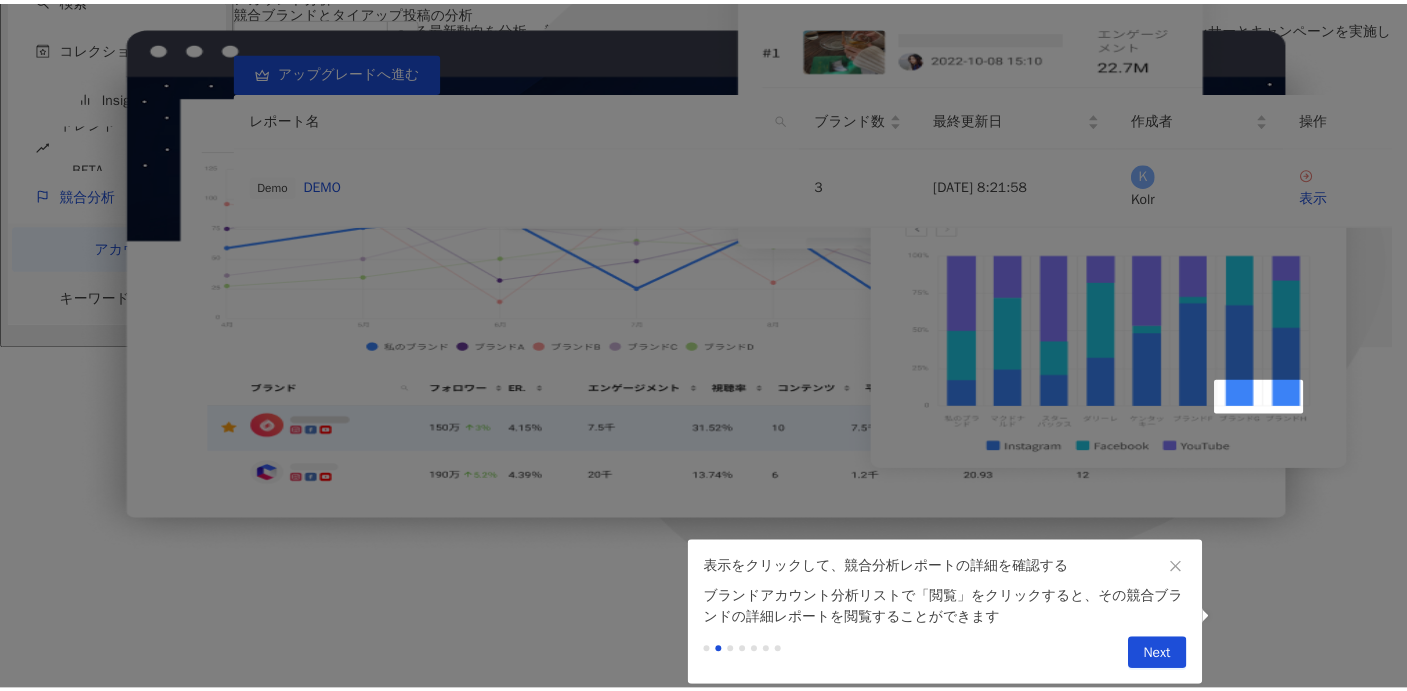 scroll, scrollTop: 0, scrollLeft: 0, axis: both 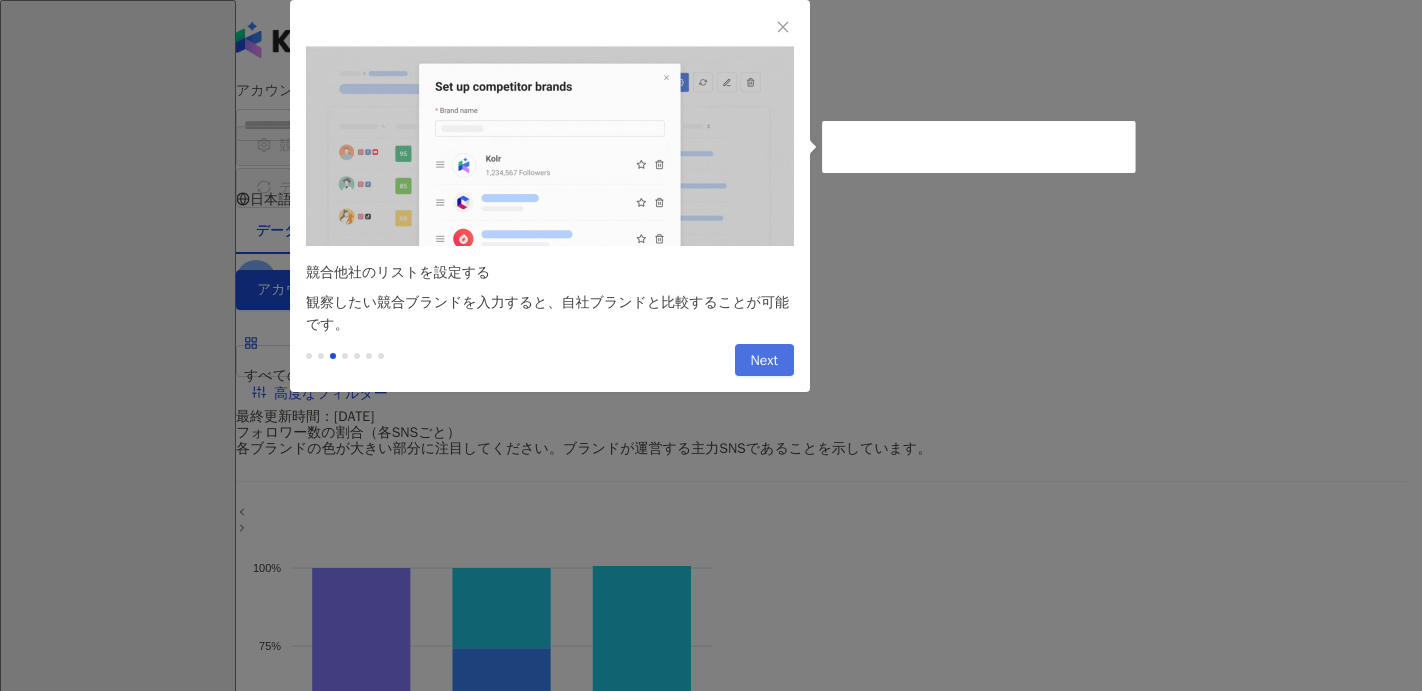 click on "Next" at bounding box center (764, 361) 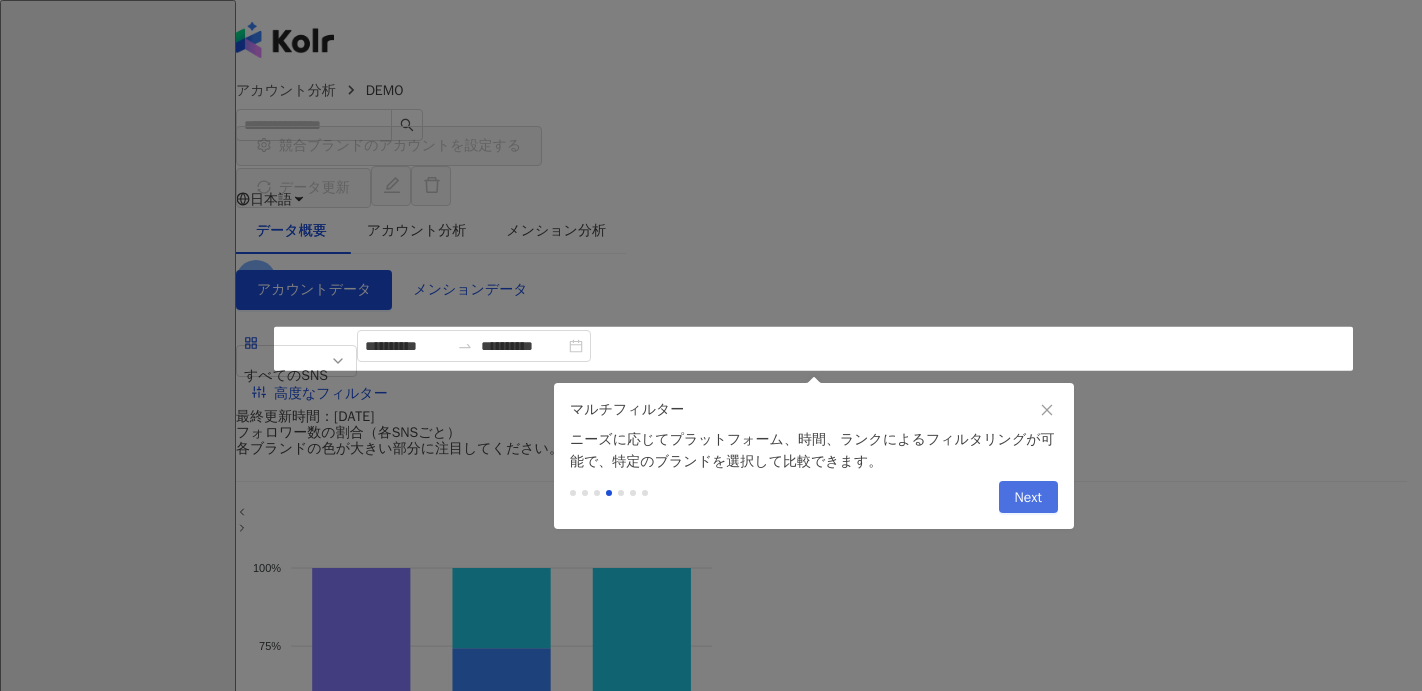 click on "Next" at bounding box center [1028, 497] 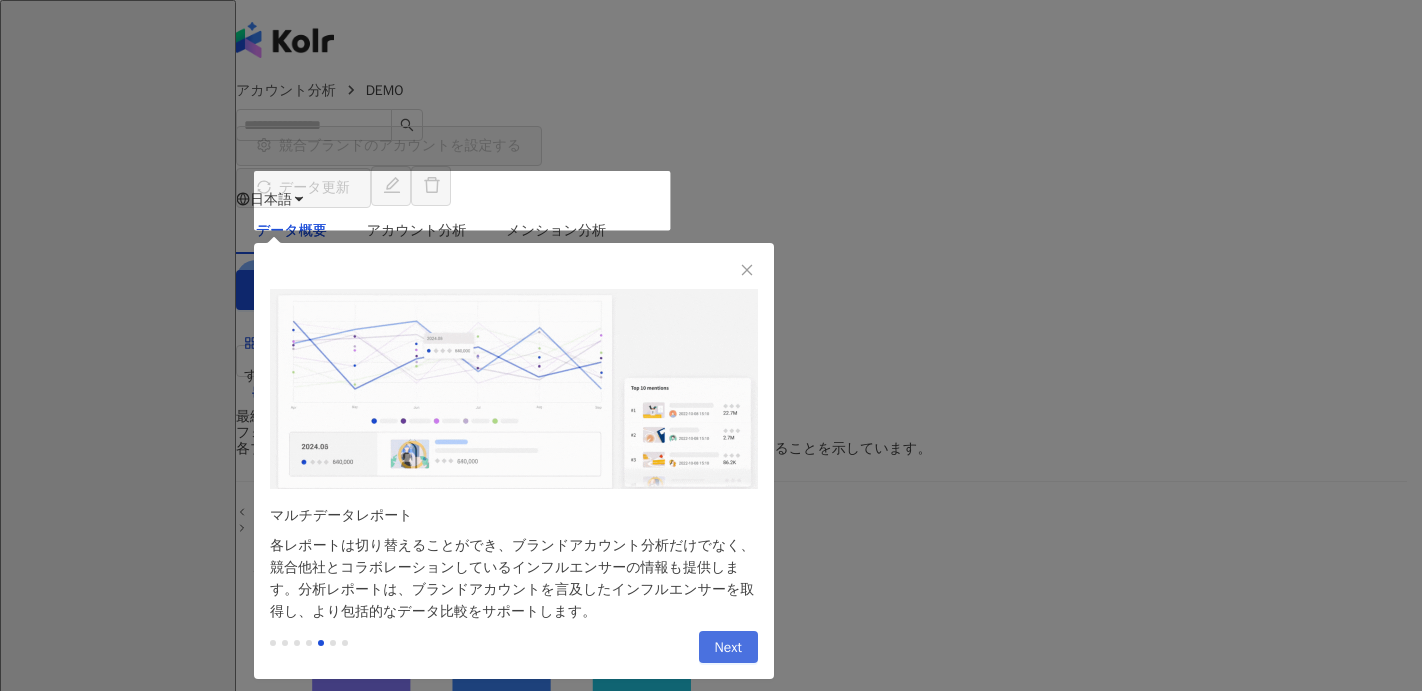 click on "Next" at bounding box center (728, 648) 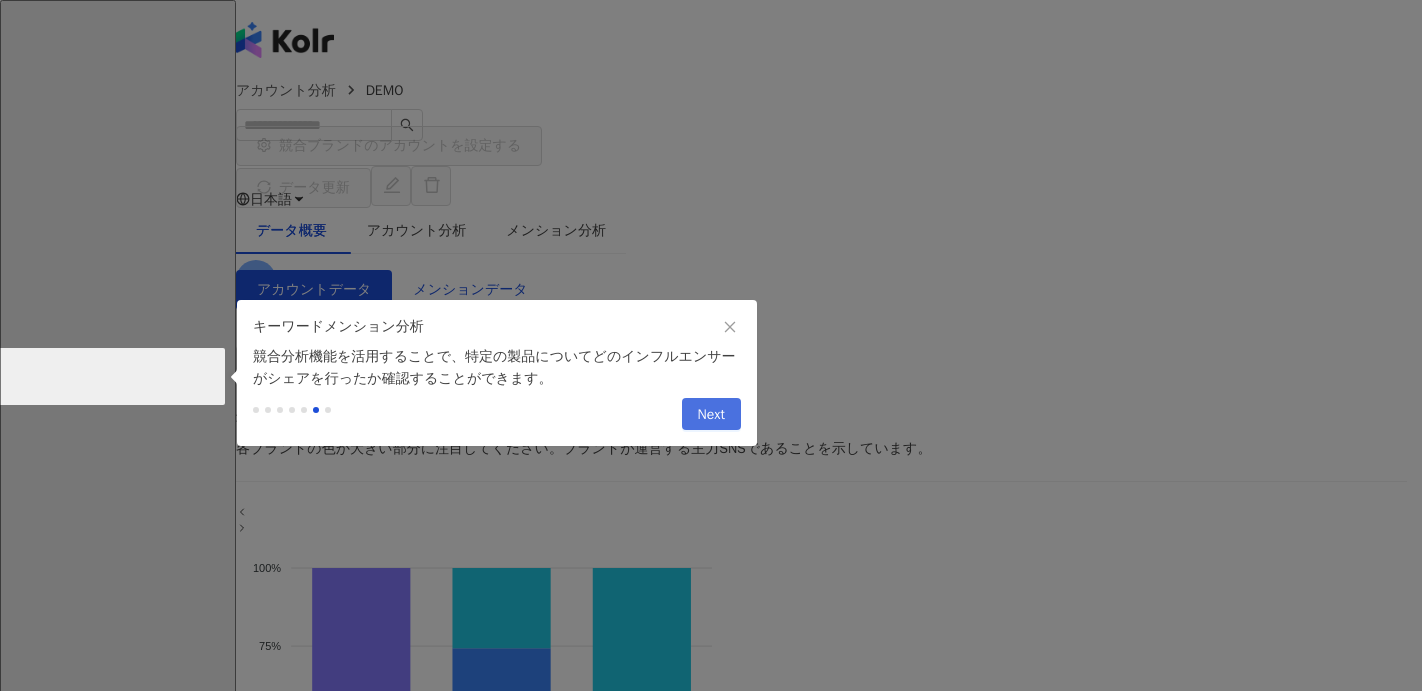 click on "Next" at bounding box center (711, 415) 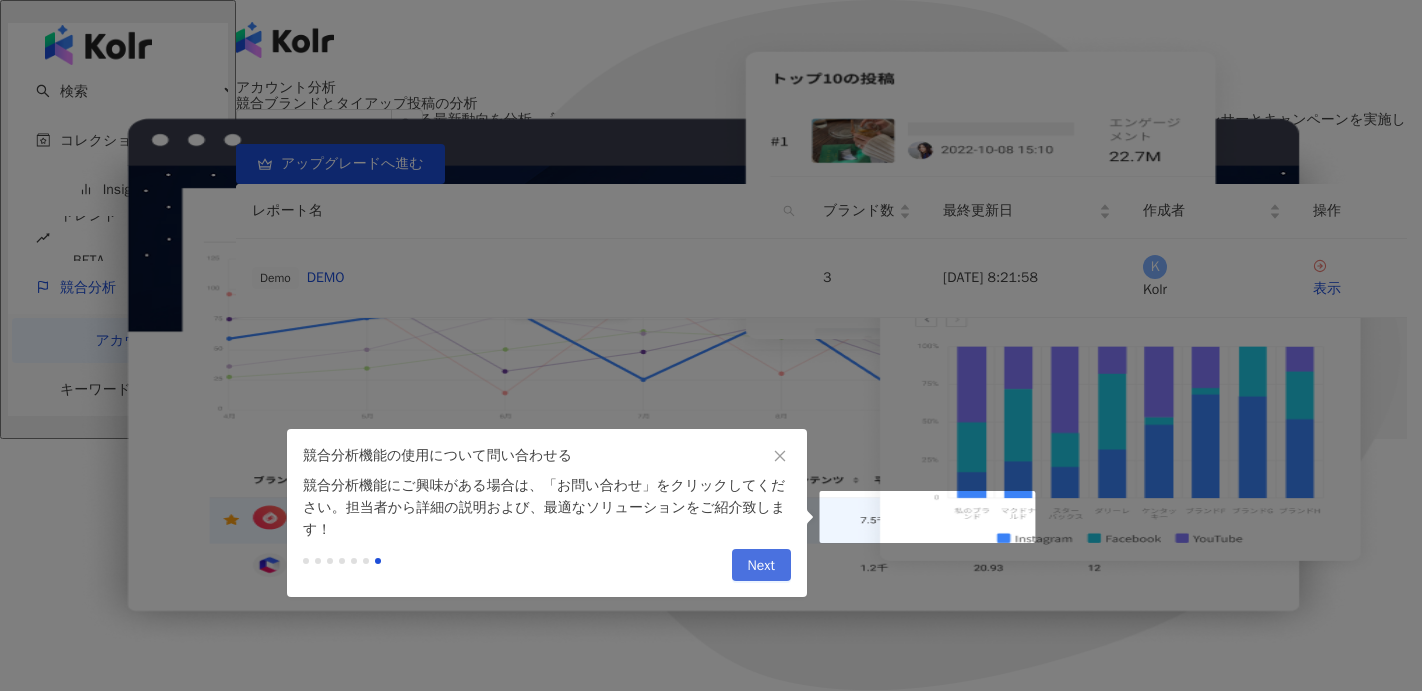 click on "Next" at bounding box center [761, 566] 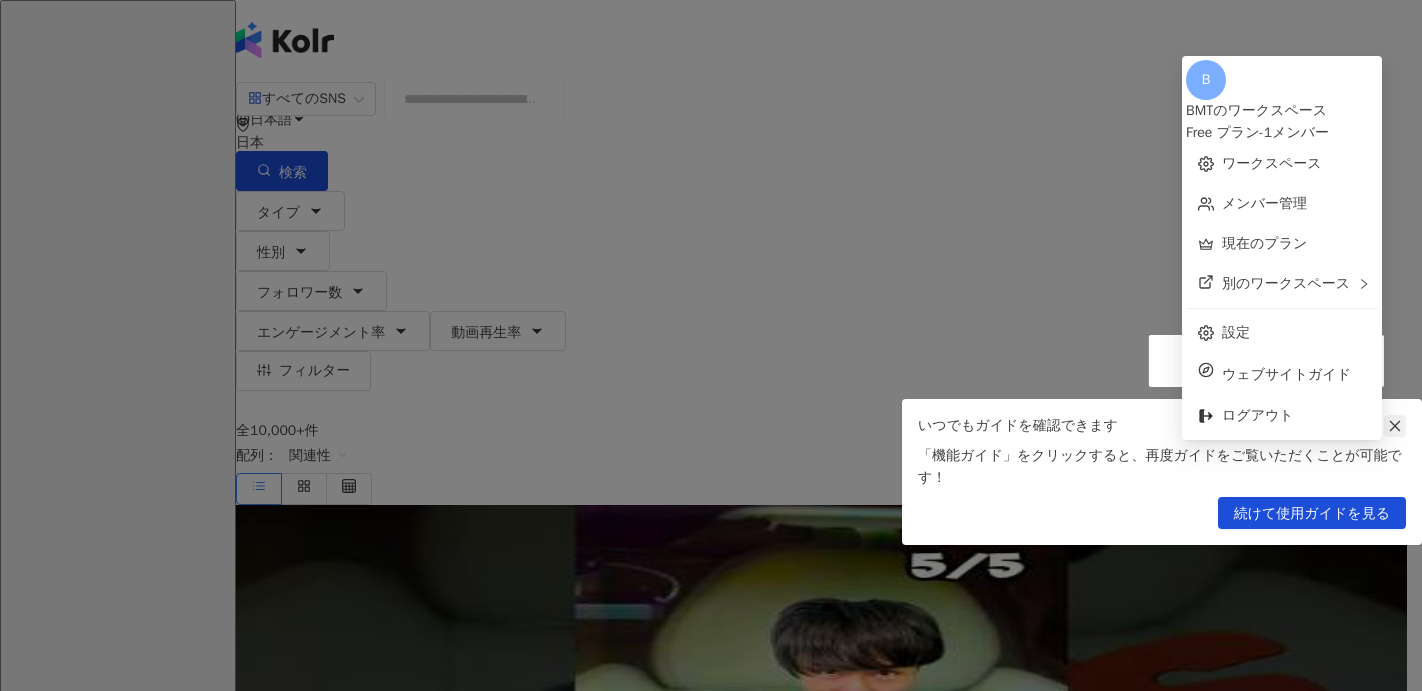 click 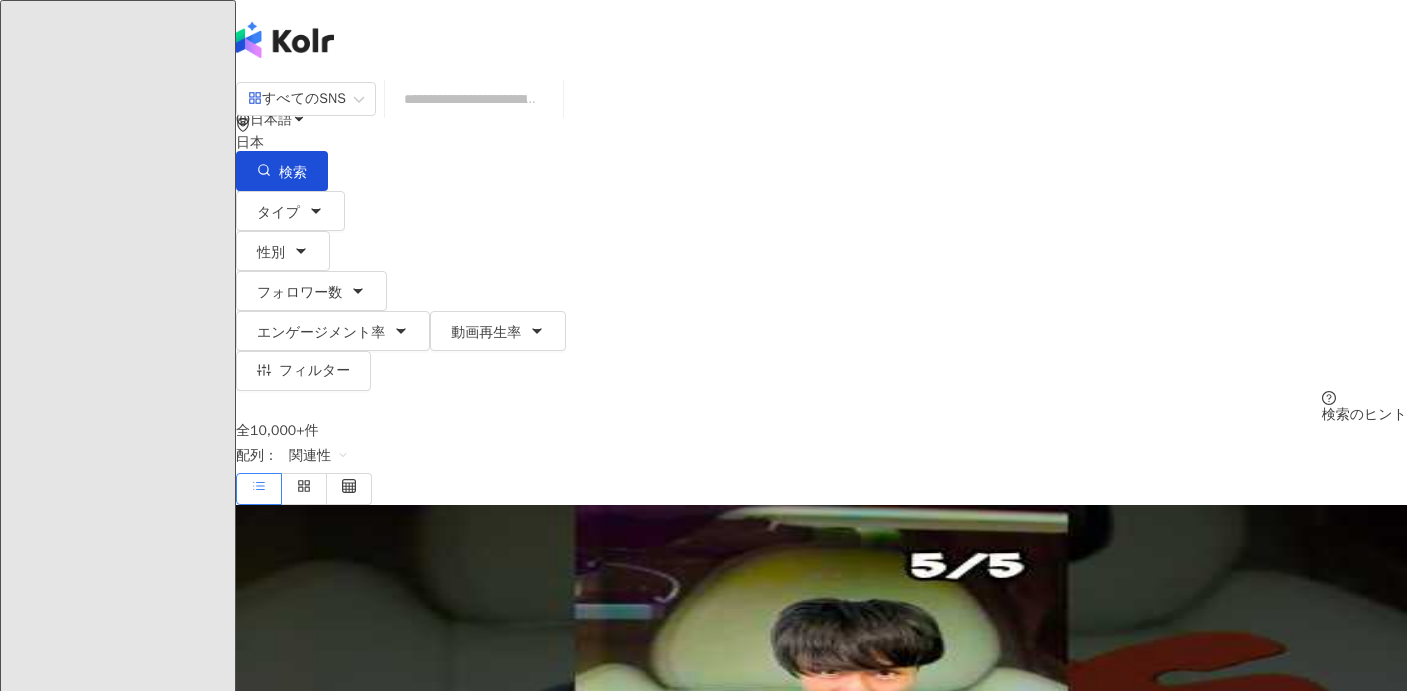 click on "Insight Report" at bounding box center (133, 1529) 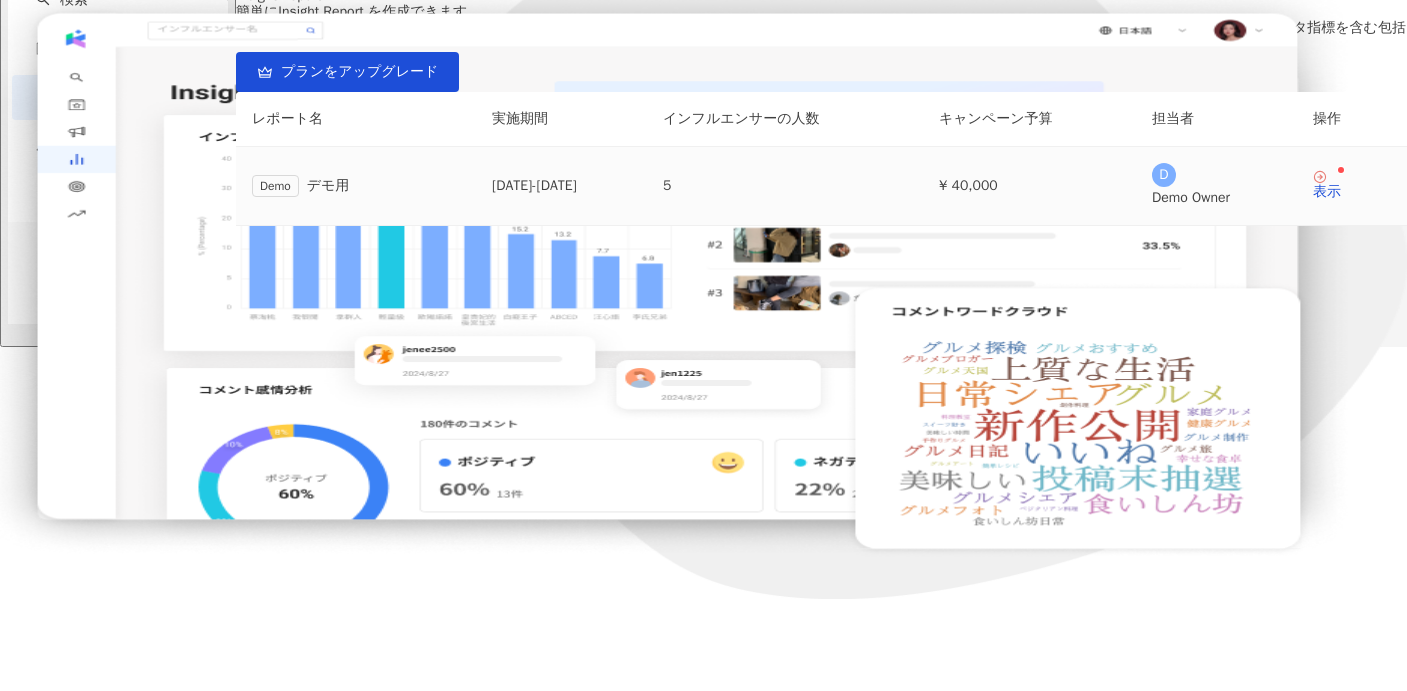 scroll, scrollTop: 0, scrollLeft: 0, axis: both 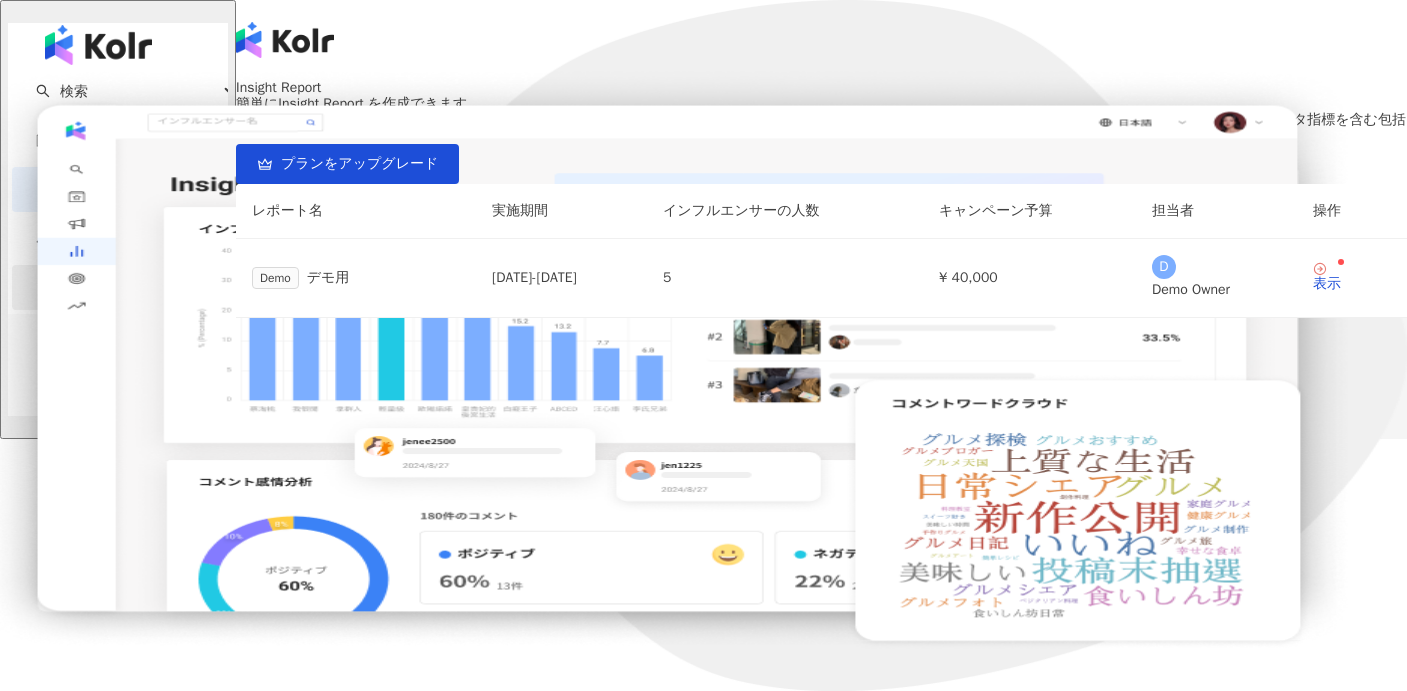 click on "競合分析" at bounding box center [129, 287] 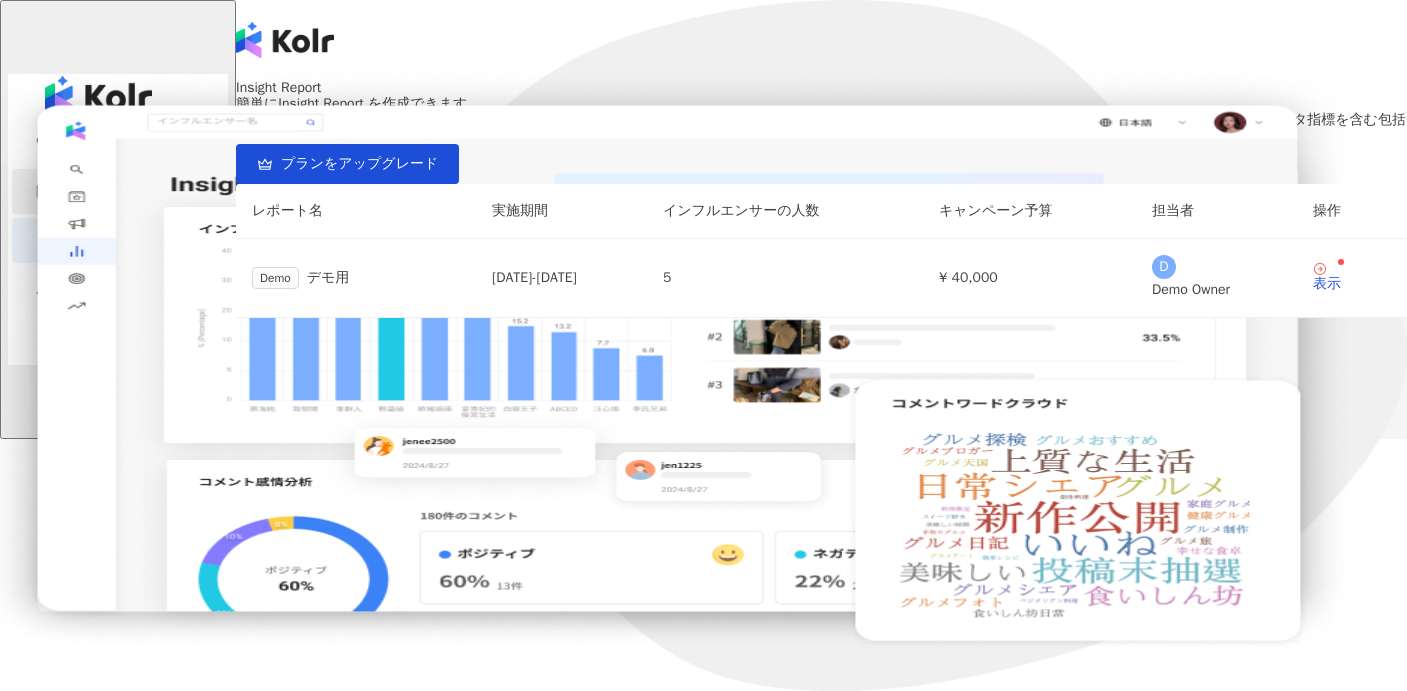 click on "コレクション" at bounding box center (103, 191) 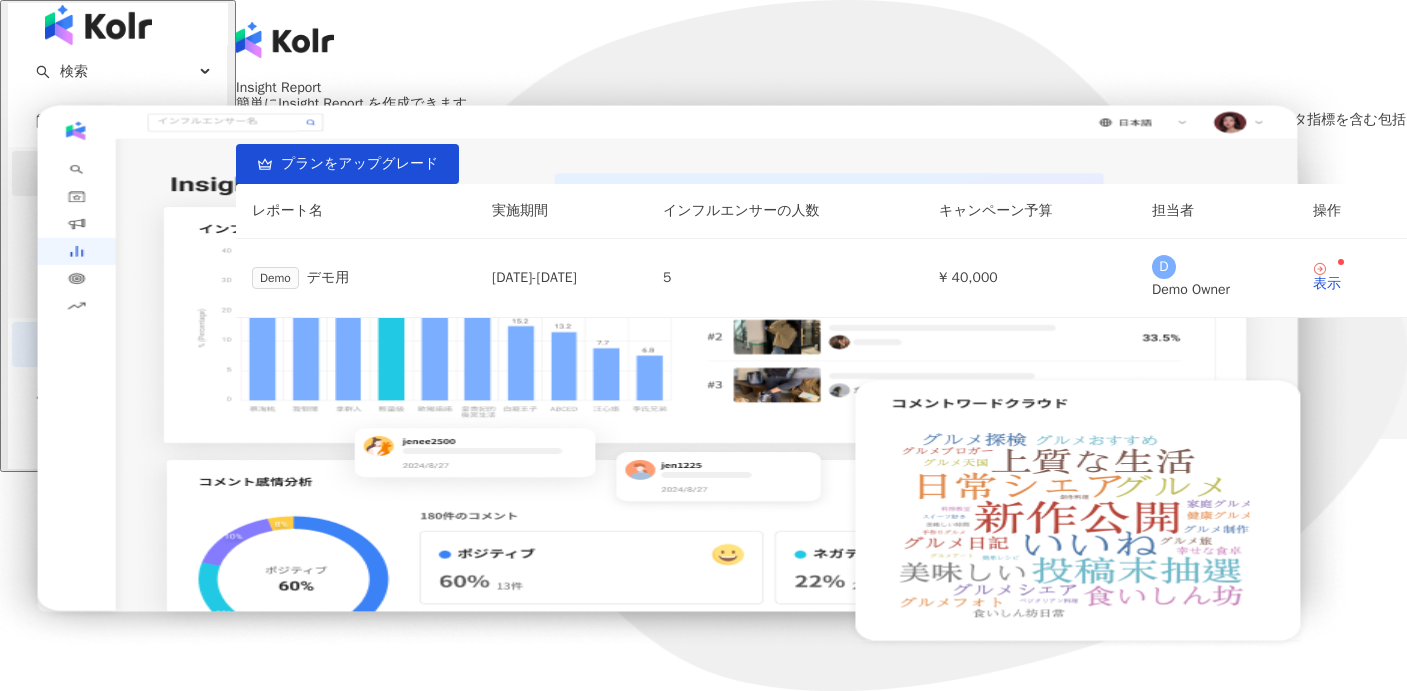 click on "全てのコレクション" at bounding box center (133, 173) 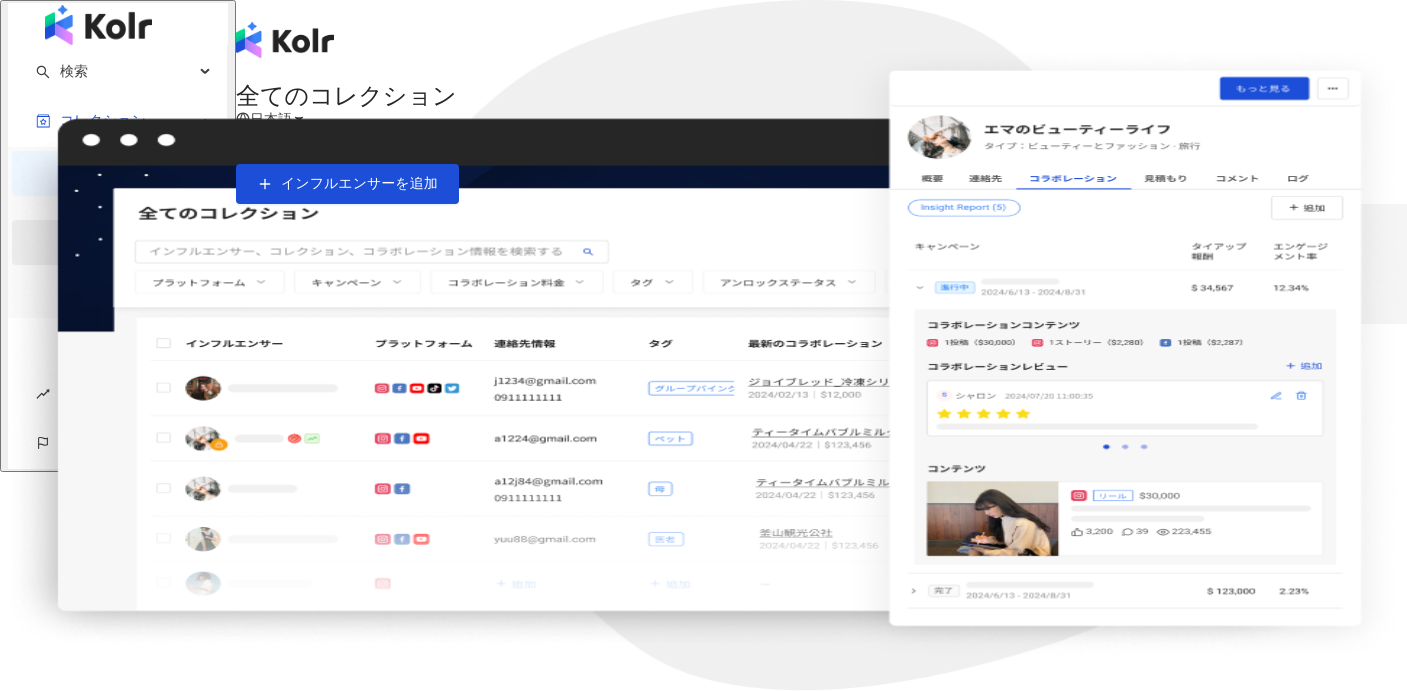click on "インフルエンサー" at bounding box center [133, 242] 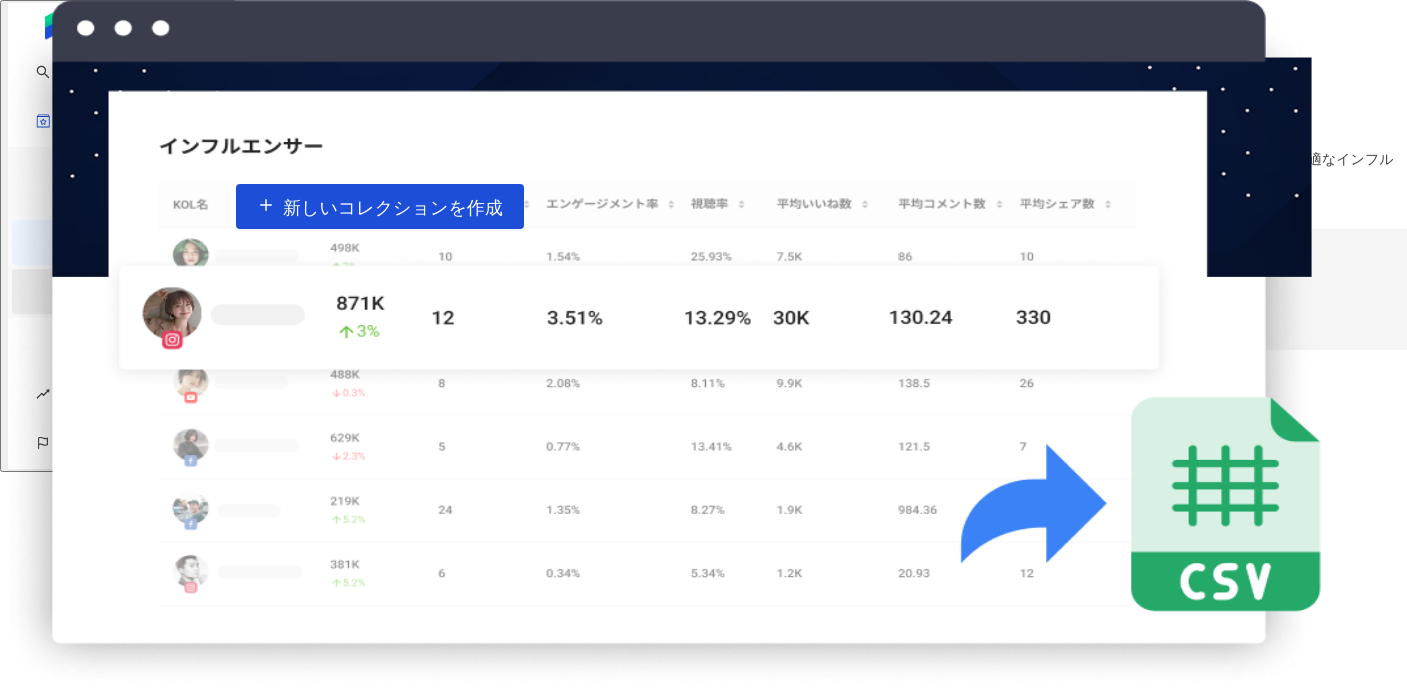 click on "投稿コンテンツ" at bounding box center [134, 291] 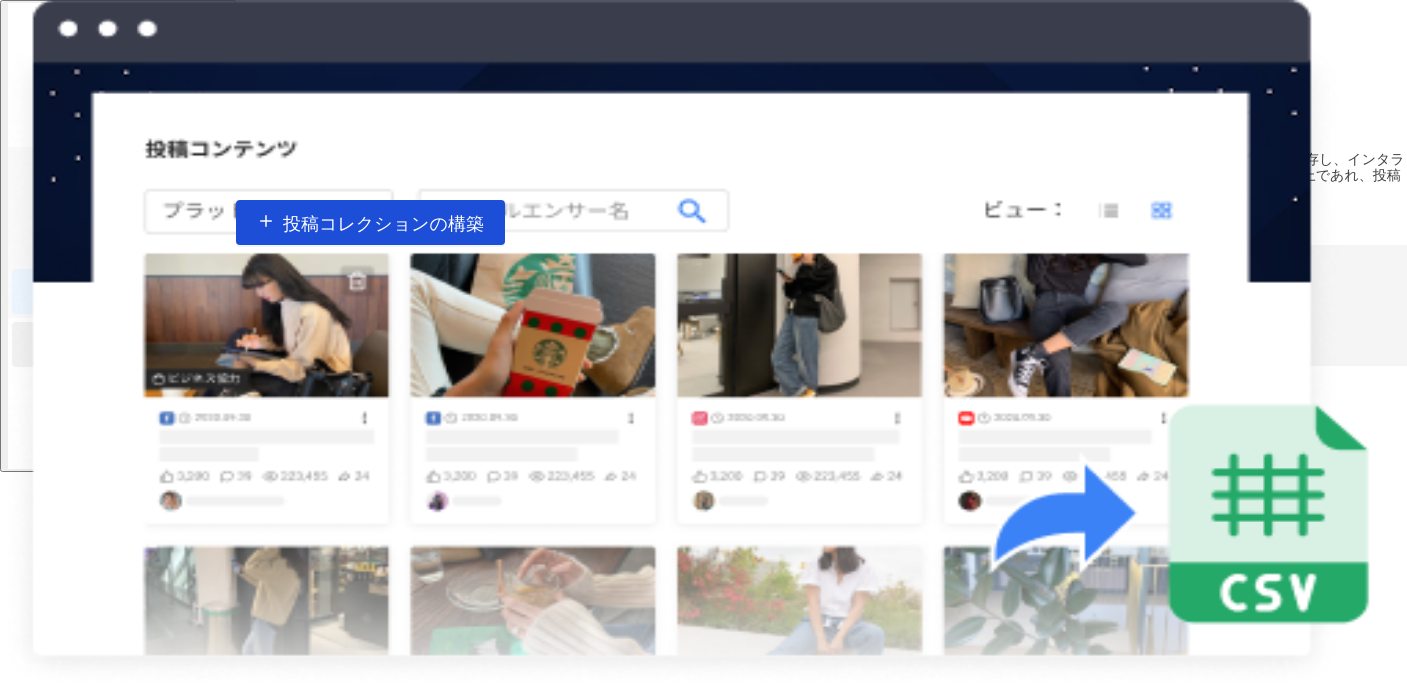 click on "Insight Report" at bounding box center [121, 344] 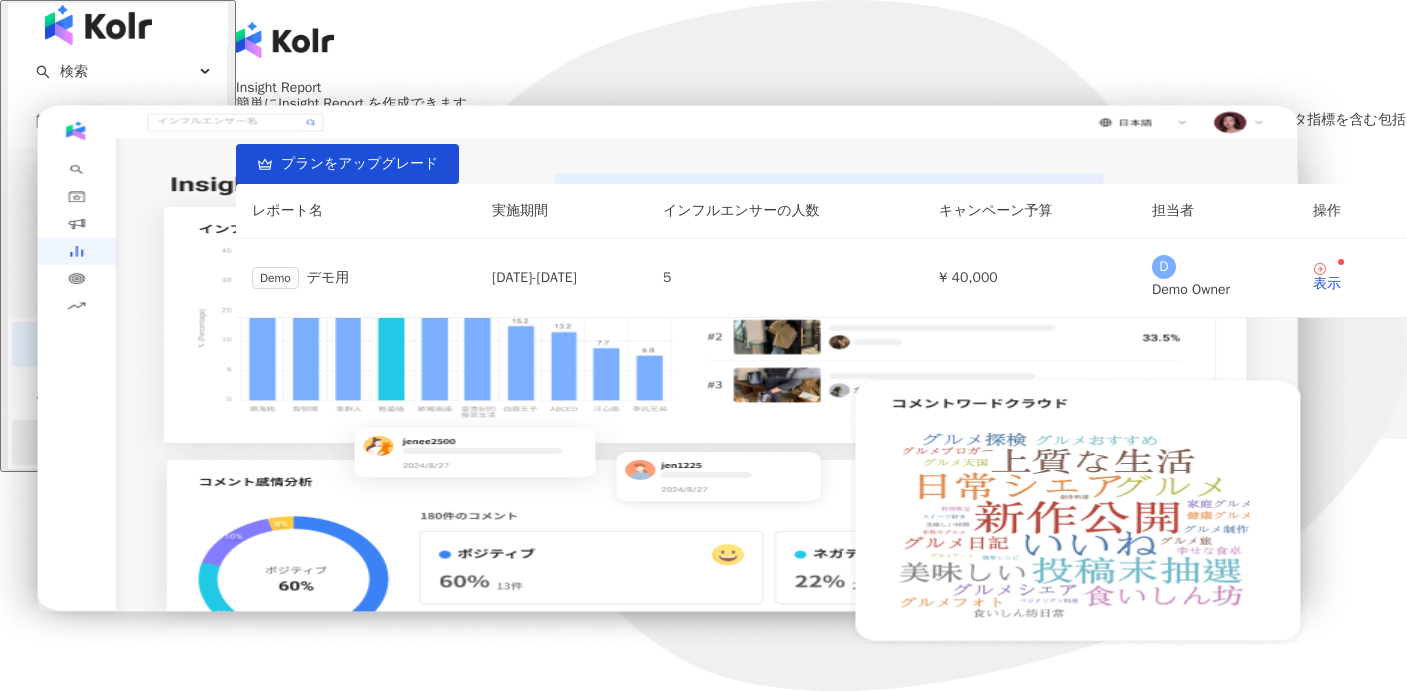 click on "競合分析" at bounding box center [117, 442] 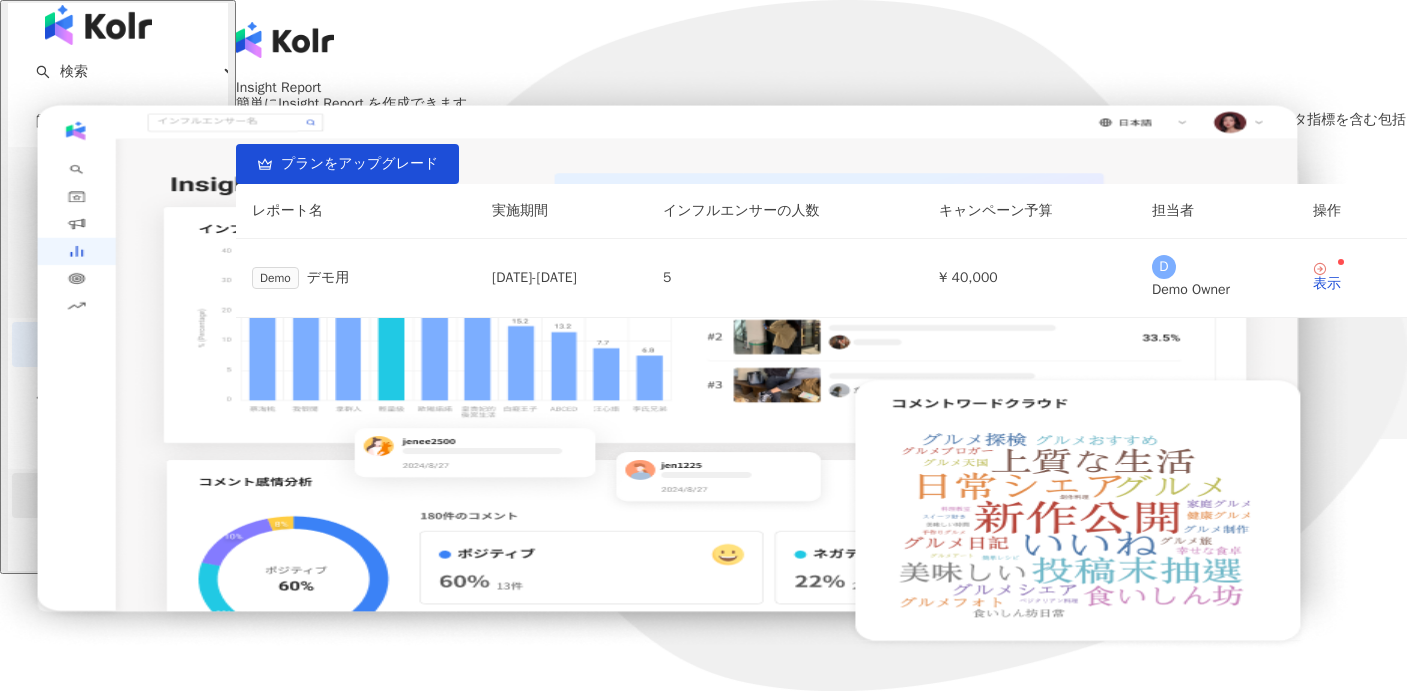 click on "アカウント分析" at bounding box center [145, 495] 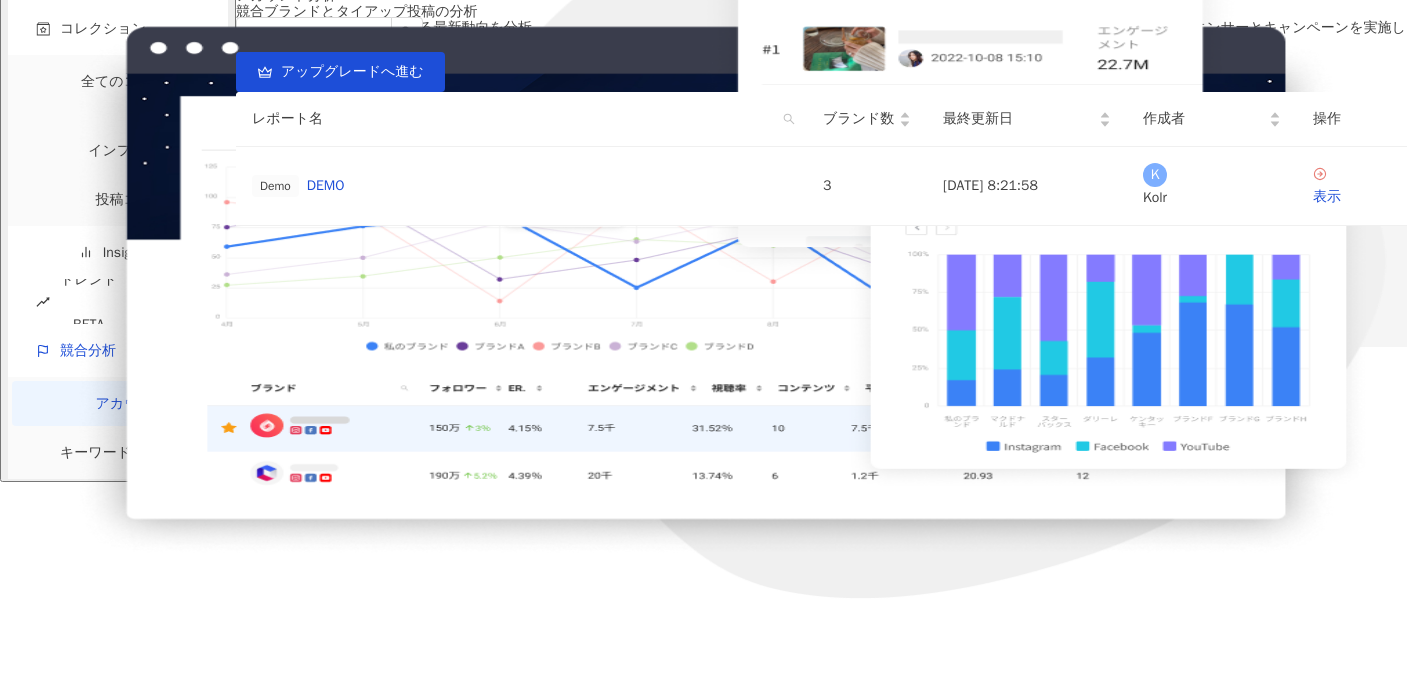scroll, scrollTop: 313, scrollLeft: 0, axis: vertical 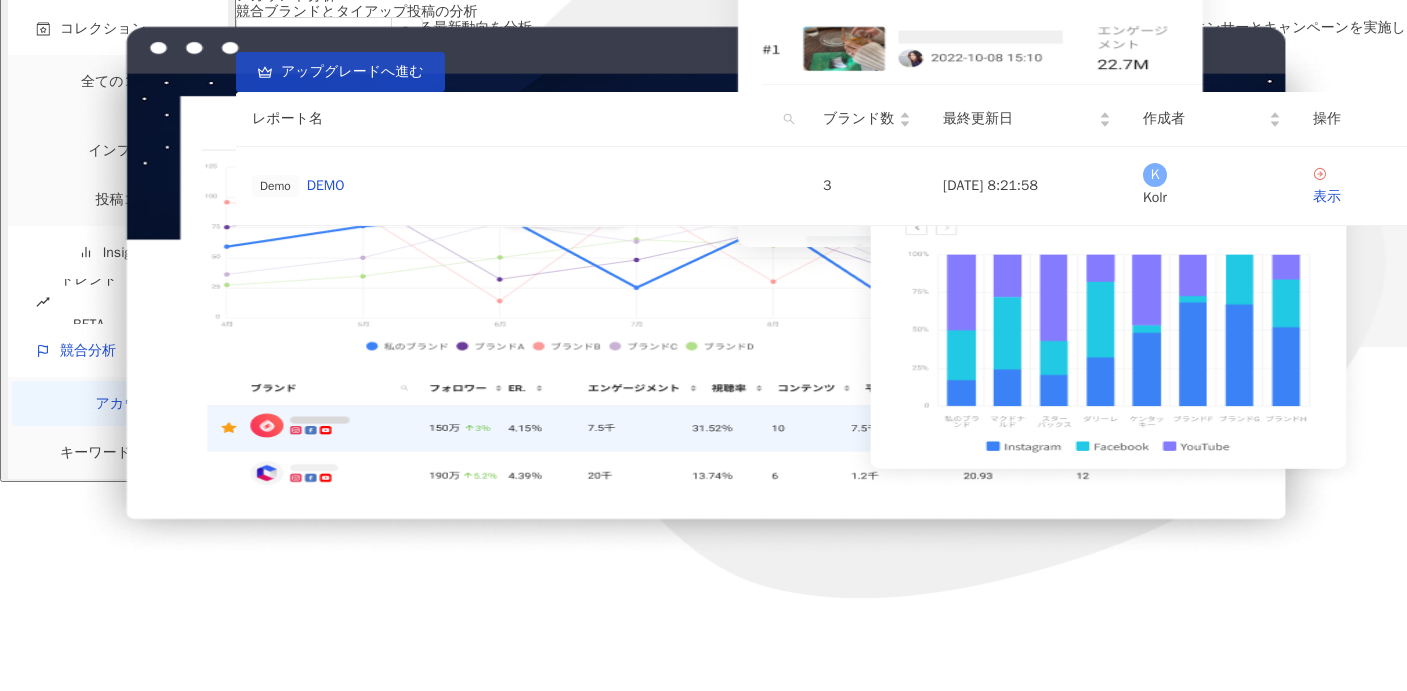 click on "アップグレードへ進む" at bounding box center (340, 72) 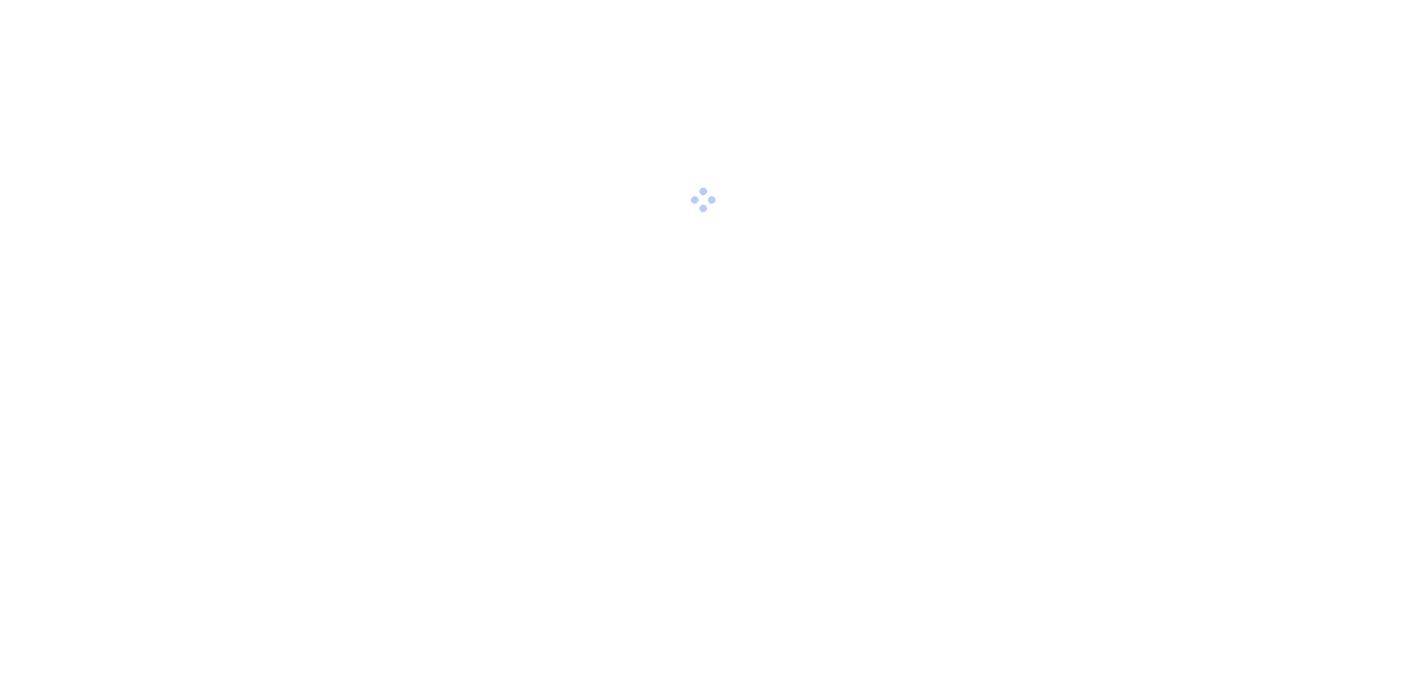 scroll, scrollTop: 0, scrollLeft: 0, axis: both 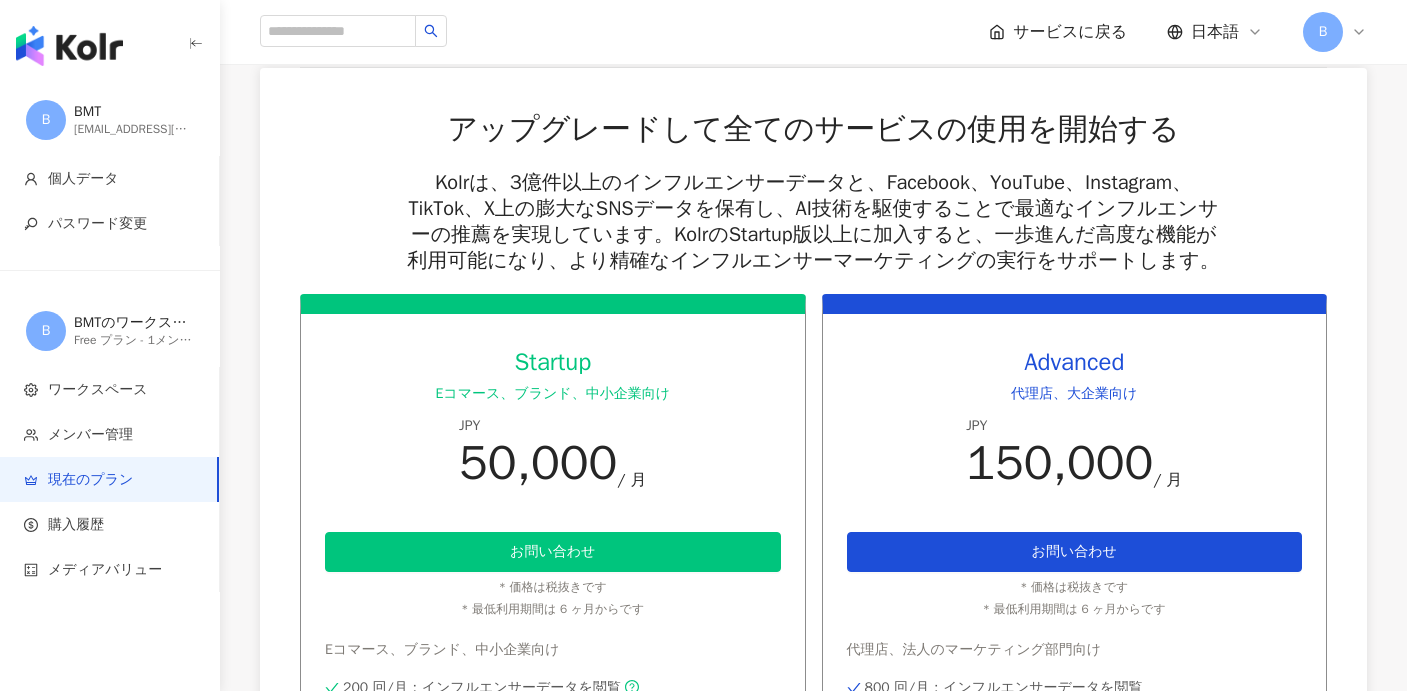 click at bounding box center [69, 46] 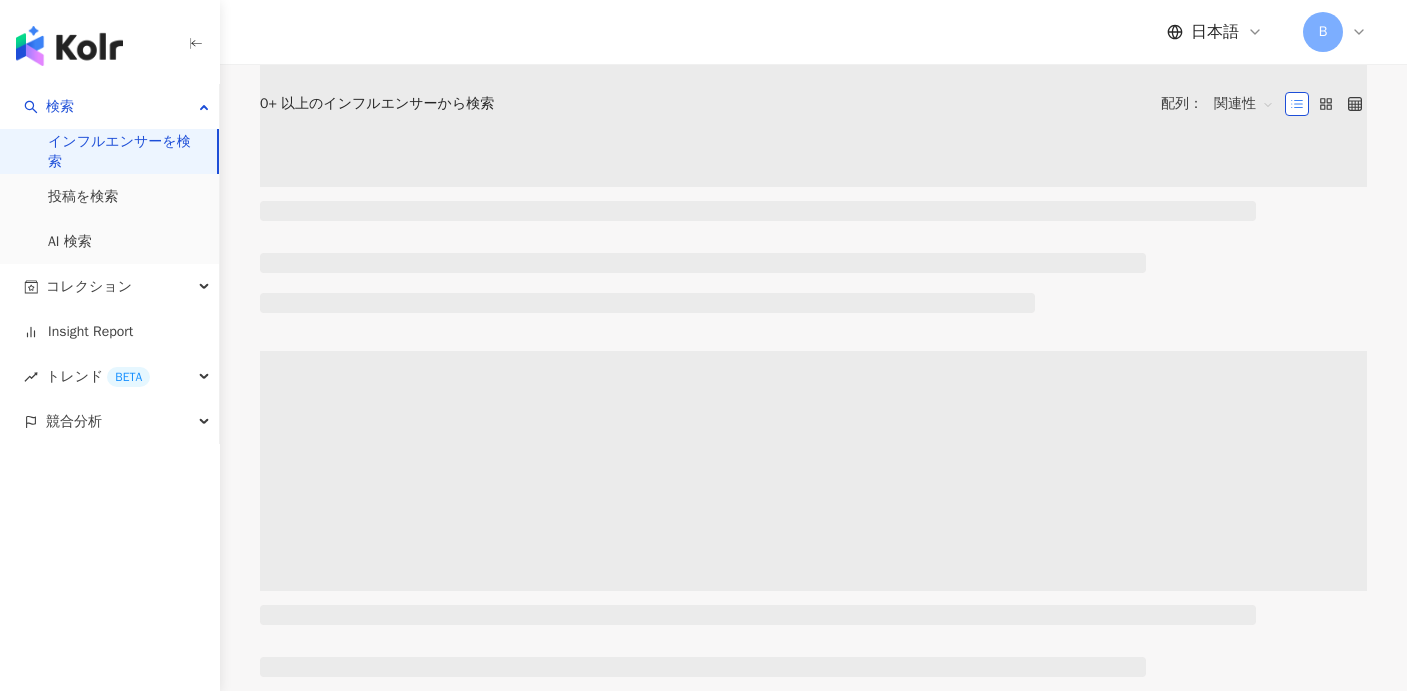 scroll, scrollTop: 0, scrollLeft: 0, axis: both 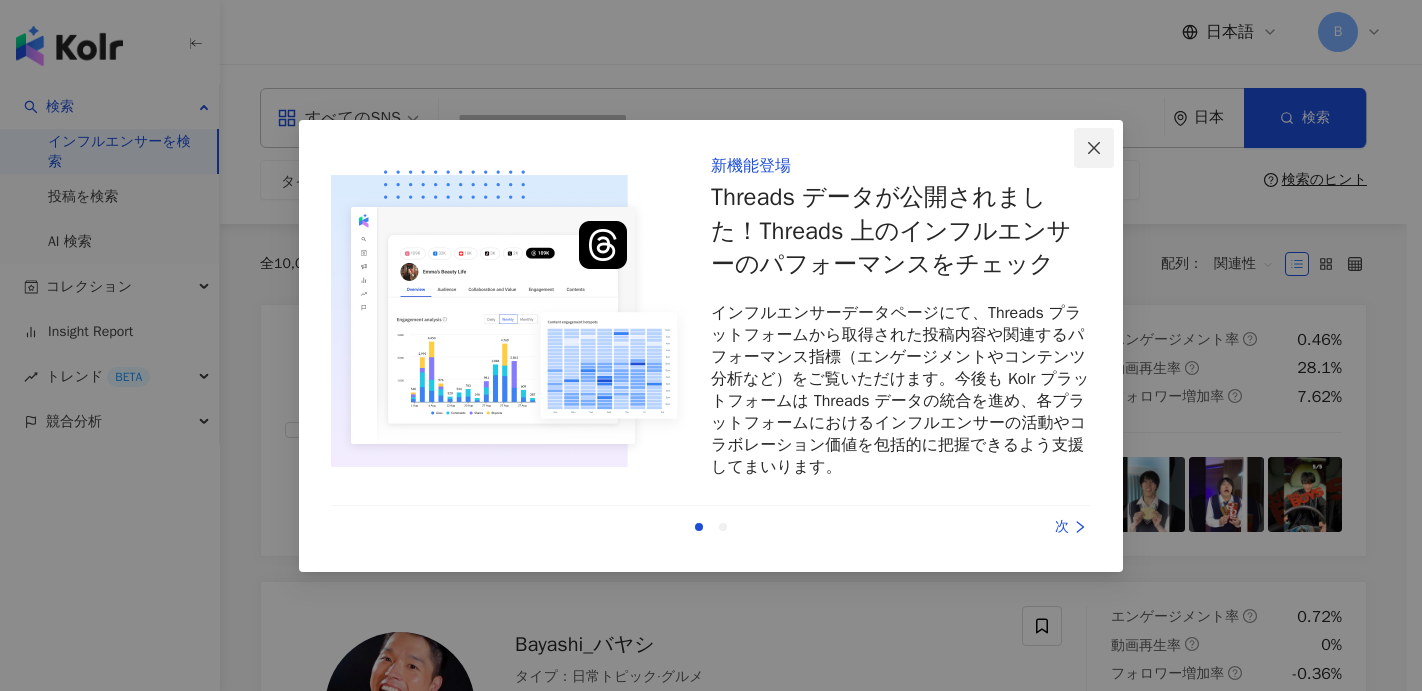 click 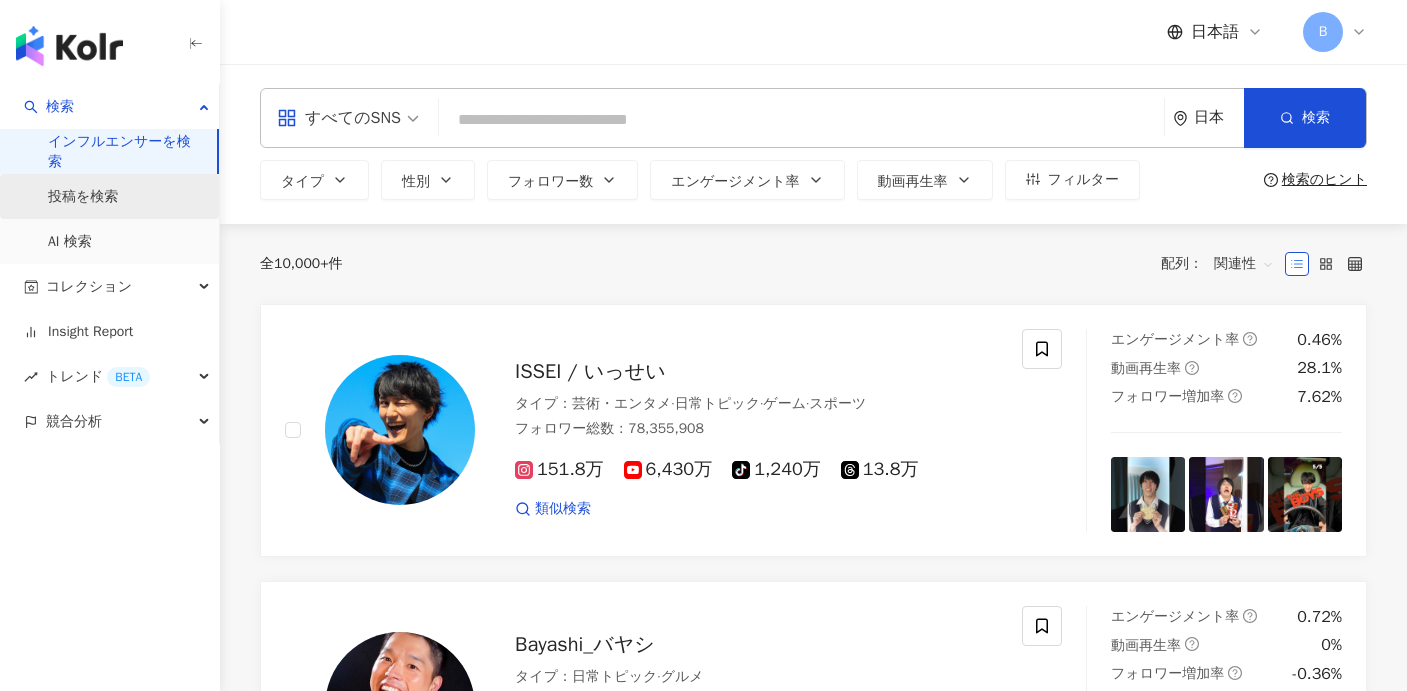 click on "投稿を検索" at bounding box center [83, 197] 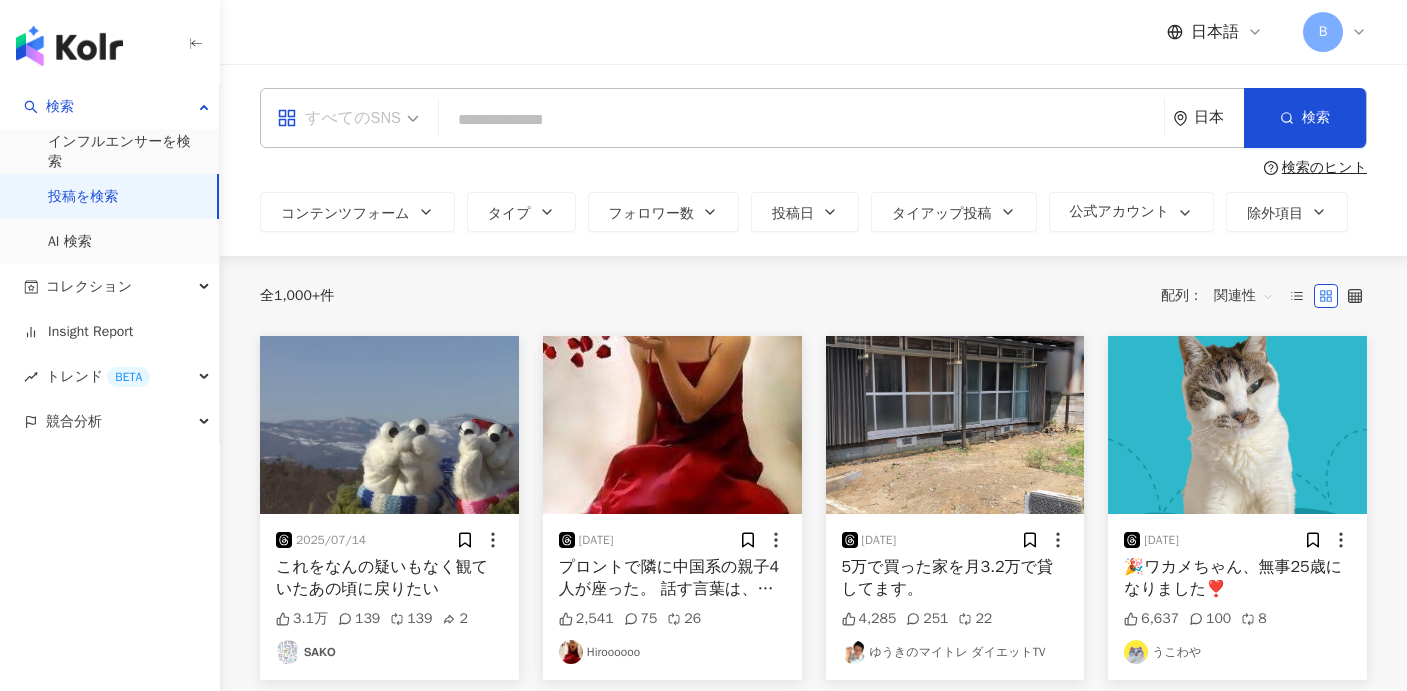 click on "すべてのSNS" at bounding box center [348, 118] 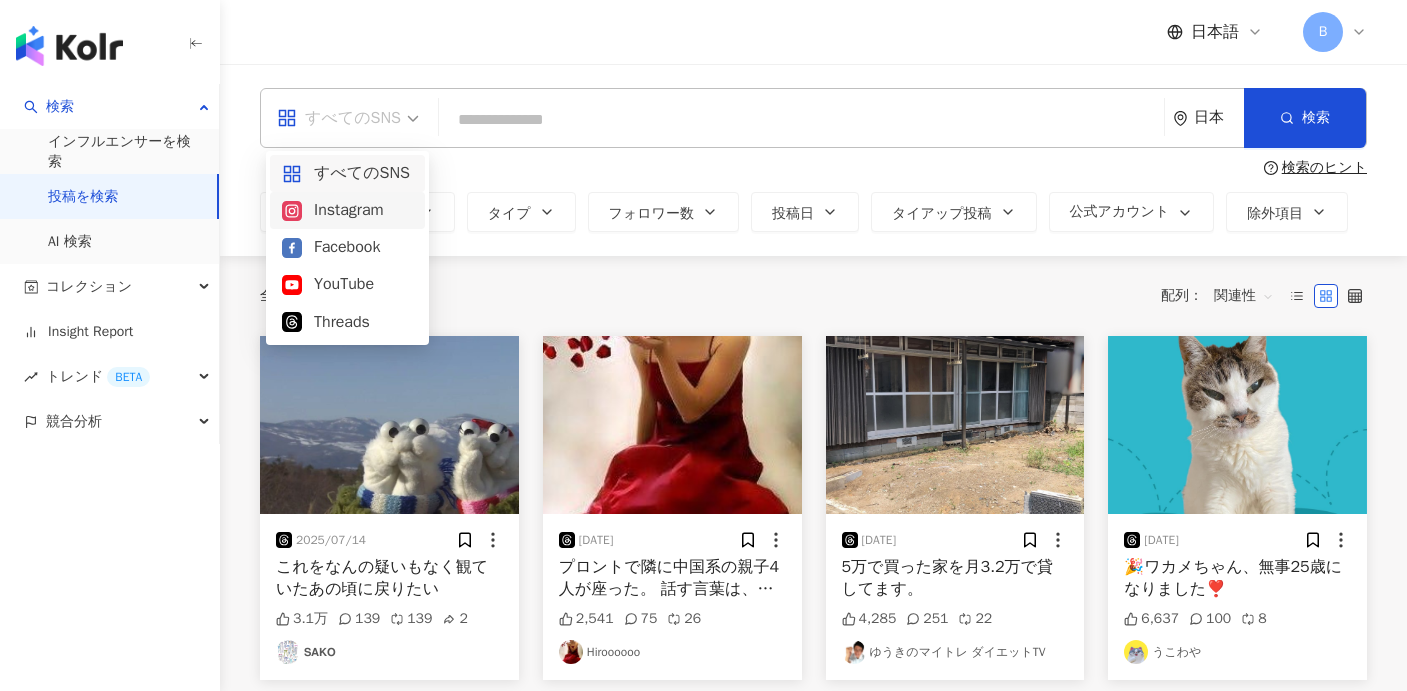 click on "Instagram" at bounding box center [347, 210] 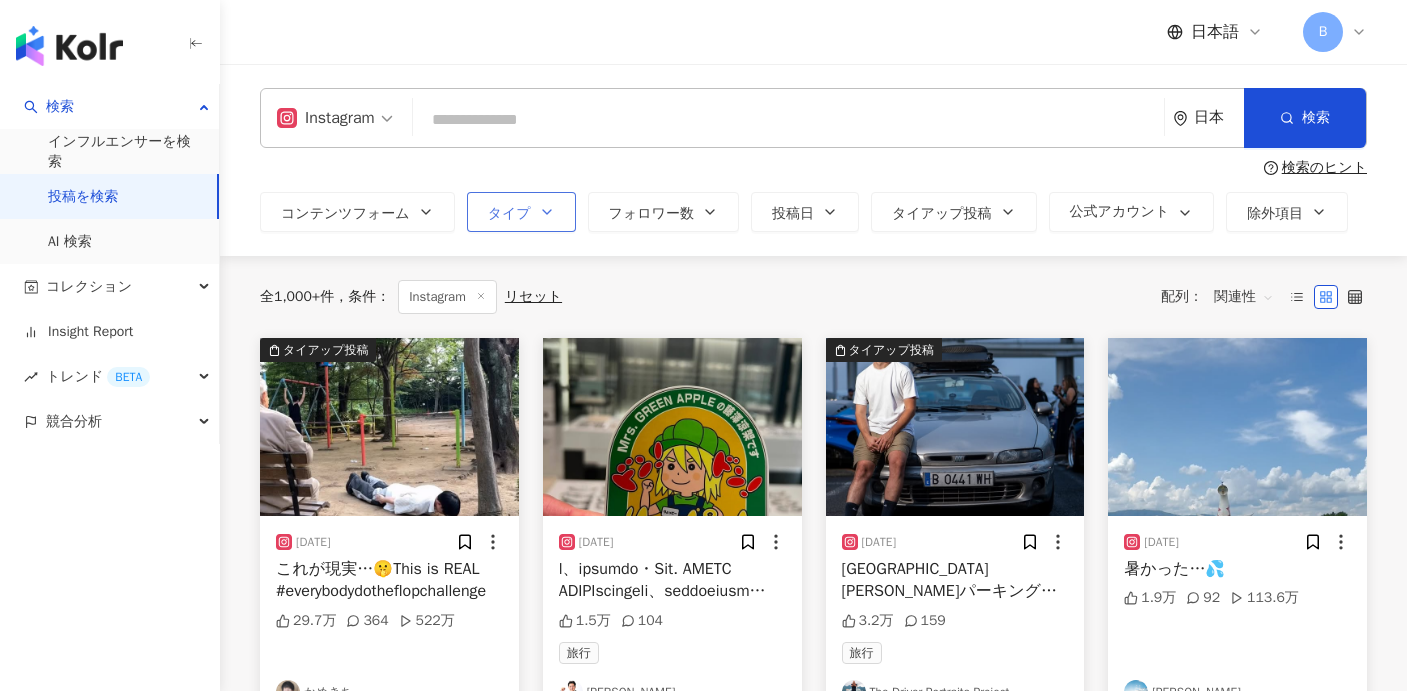 click on "タイプ" at bounding box center [521, 212] 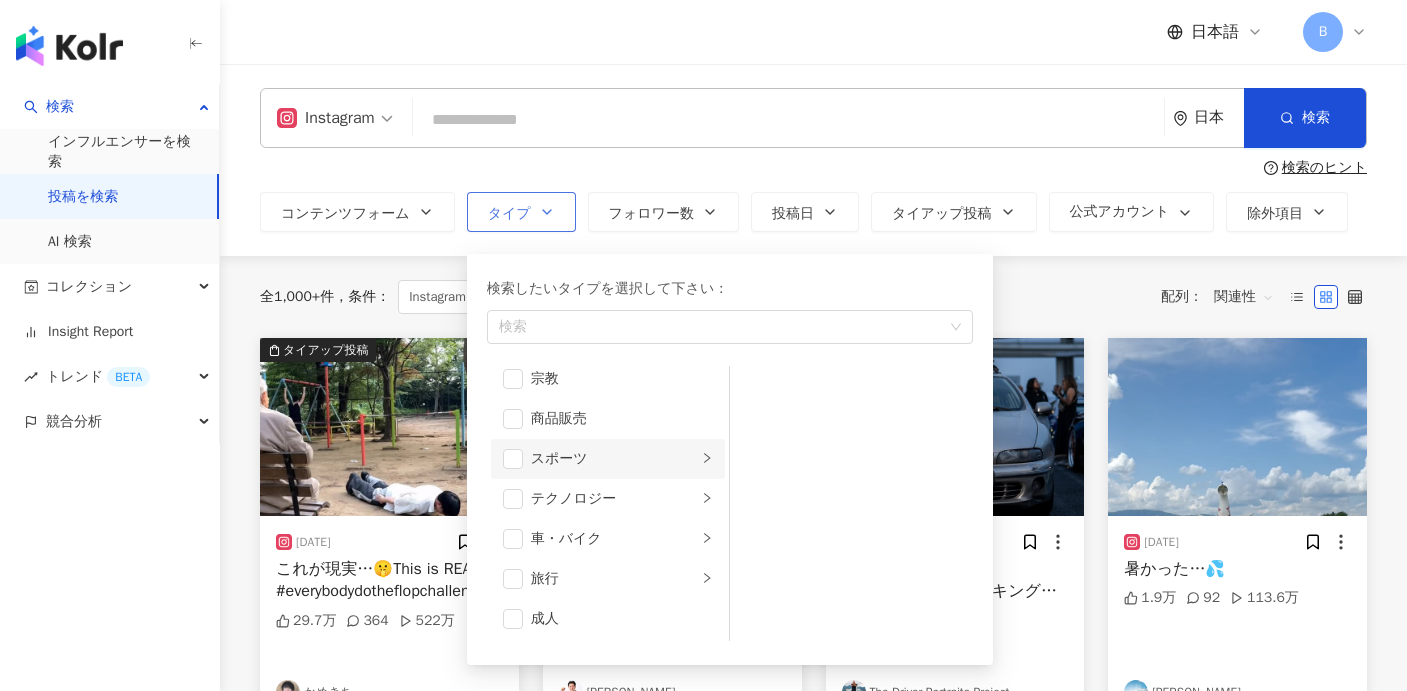 scroll, scrollTop: 693, scrollLeft: 0, axis: vertical 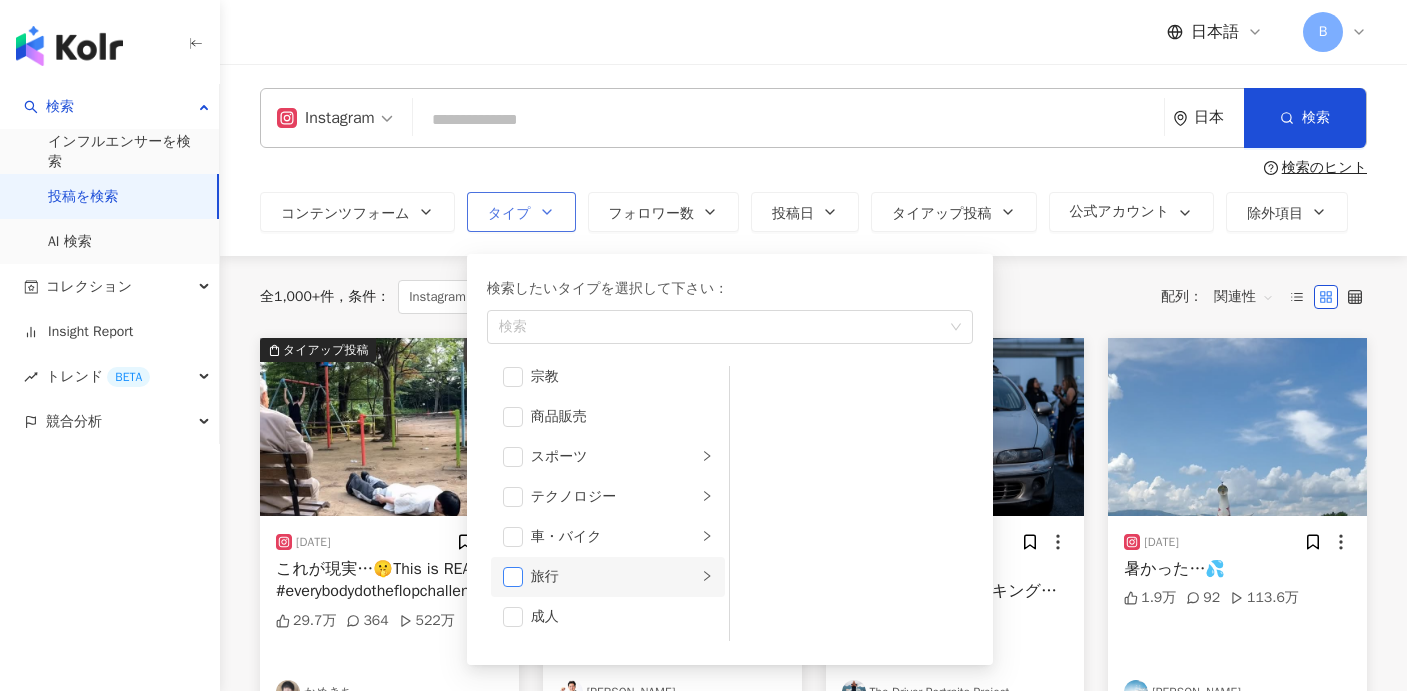 click at bounding box center [513, 577] 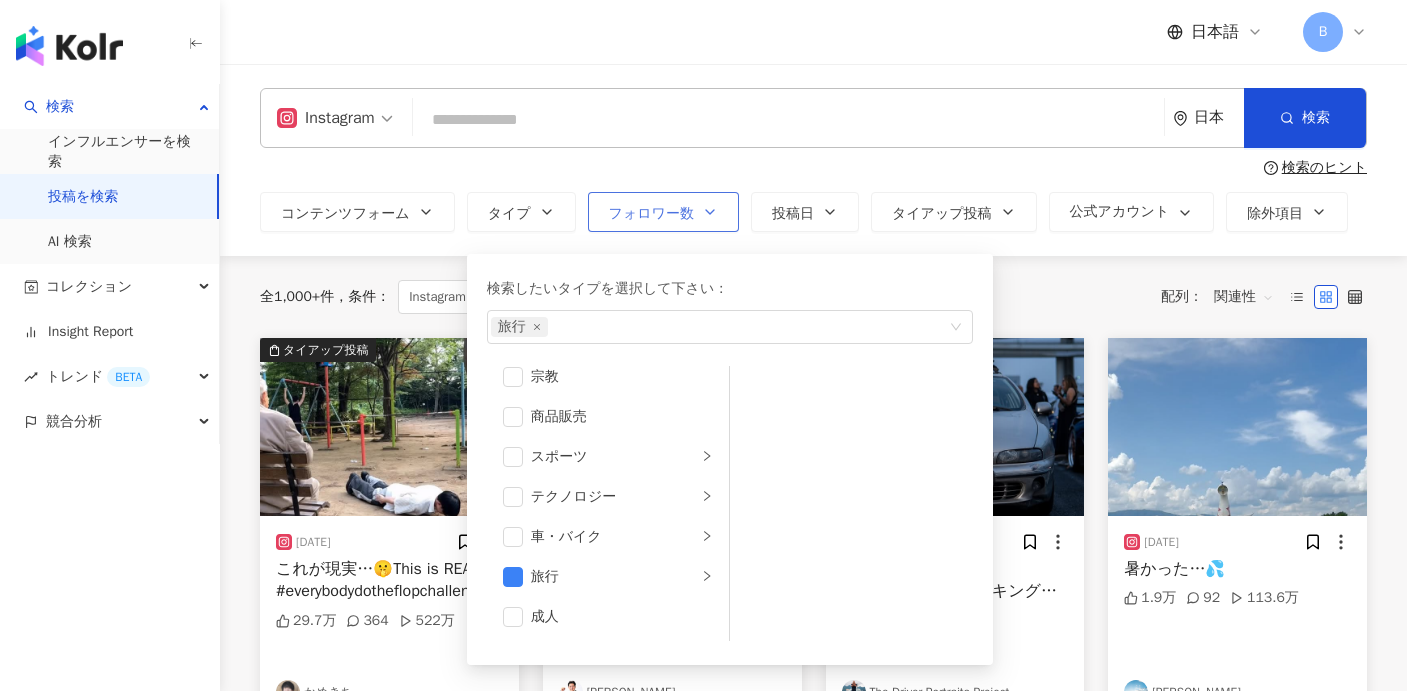 click on "フォロワー数" at bounding box center [663, 212] 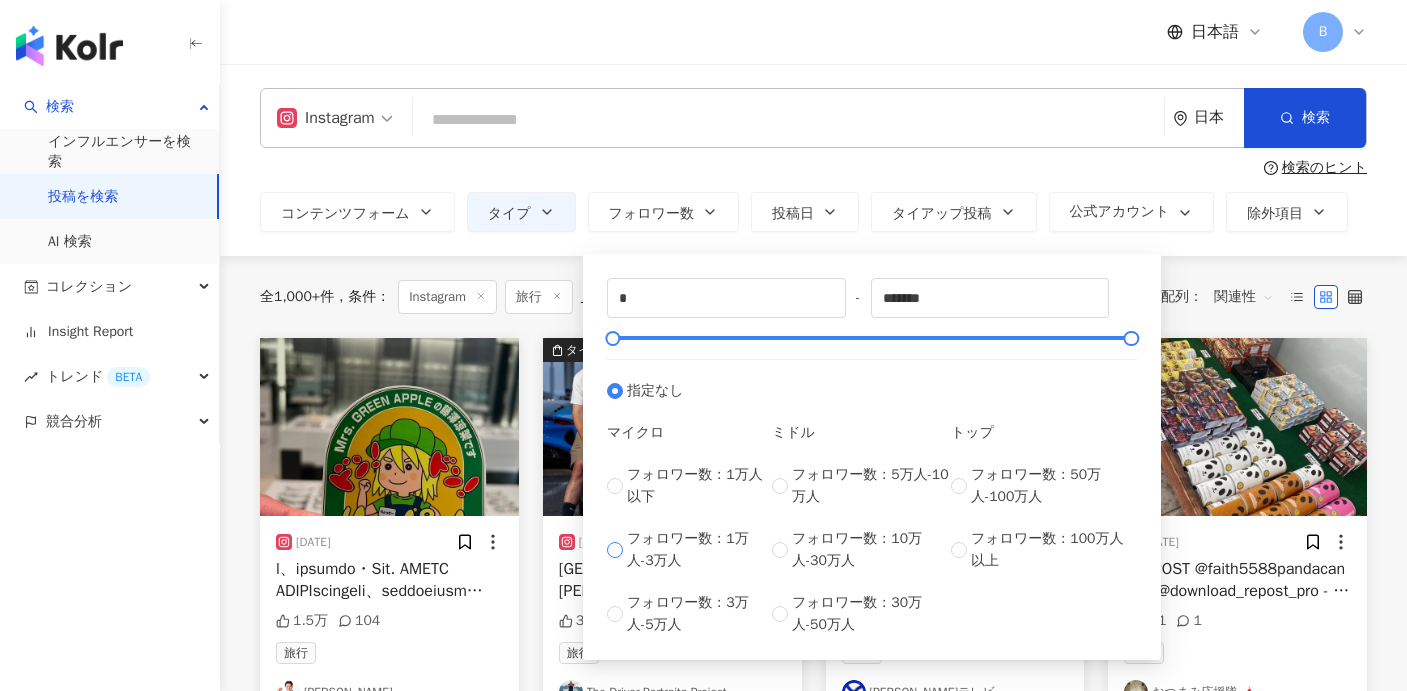 type on "*****" 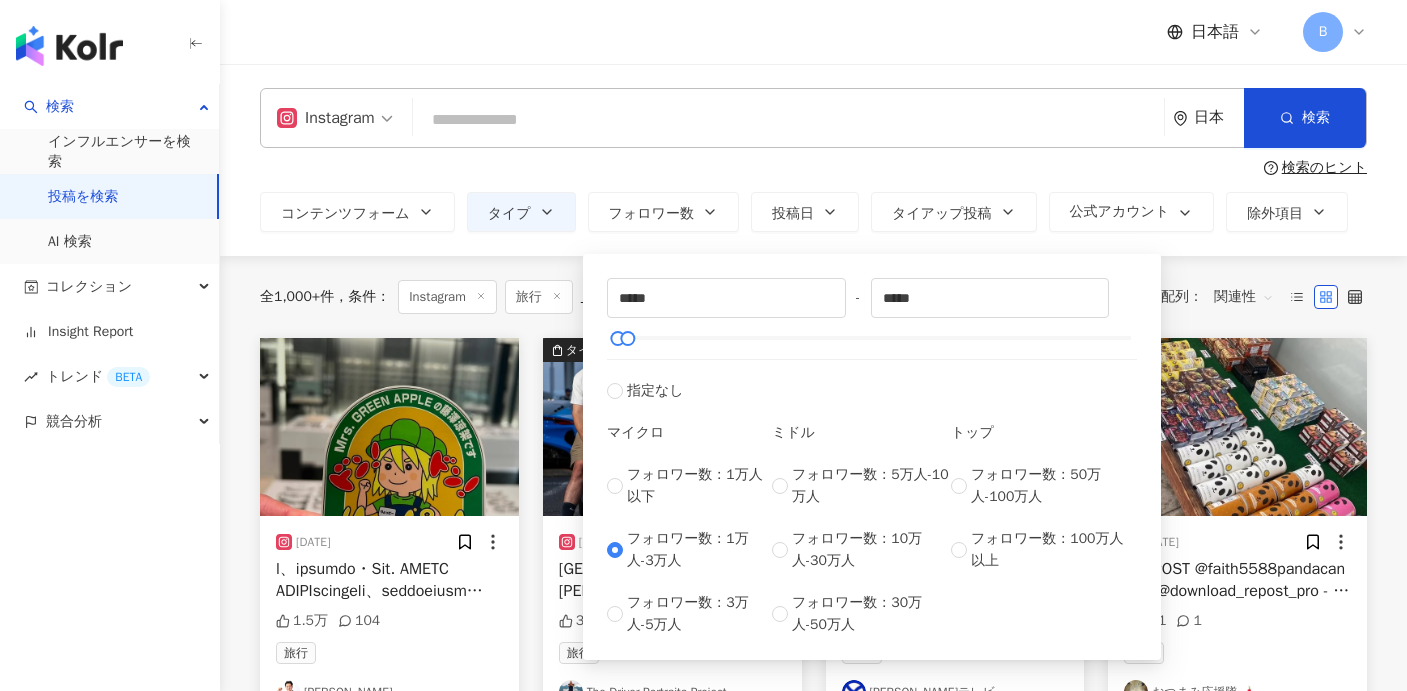 click on "*****  -  ***** 指定なし マイクロ フォロワー数：1万人以下 フォロワー数：1万人-3万人 フォロワー数：3万人-5万人 ミドル フォロワー数：5万人-10万人 フォロワー数：10万人-30万人 フォロワー数：30万人-50万人 トップ フォロワー数：50万人-100万人 フォロワー数：100万人以上" at bounding box center [872, 452] 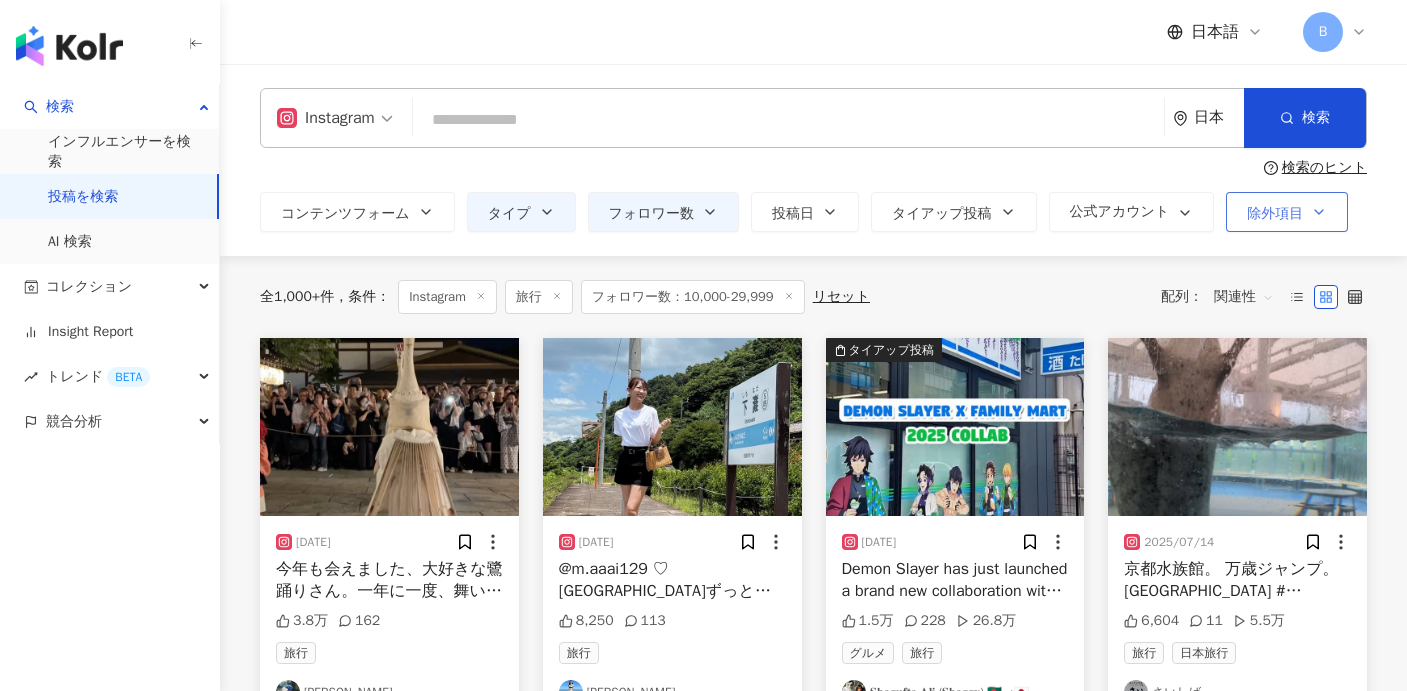 click on "除外項目" at bounding box center (1287, 212) 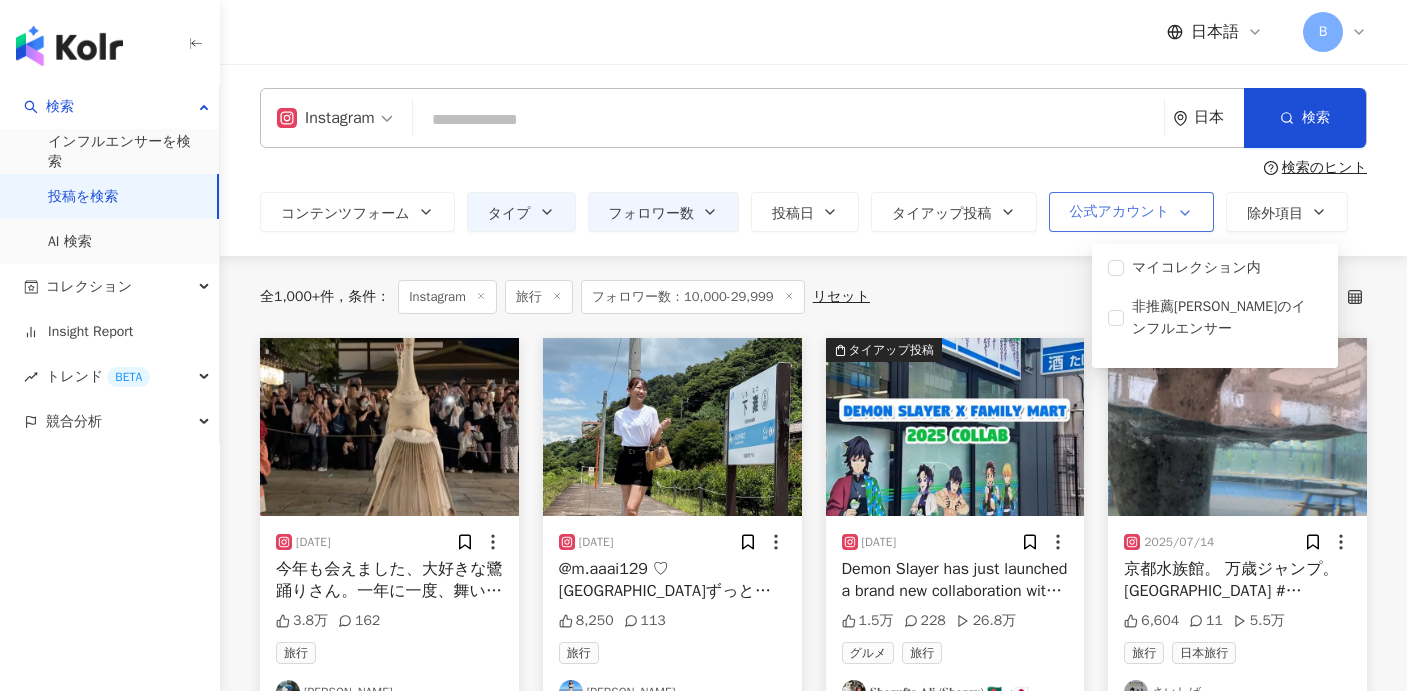 click 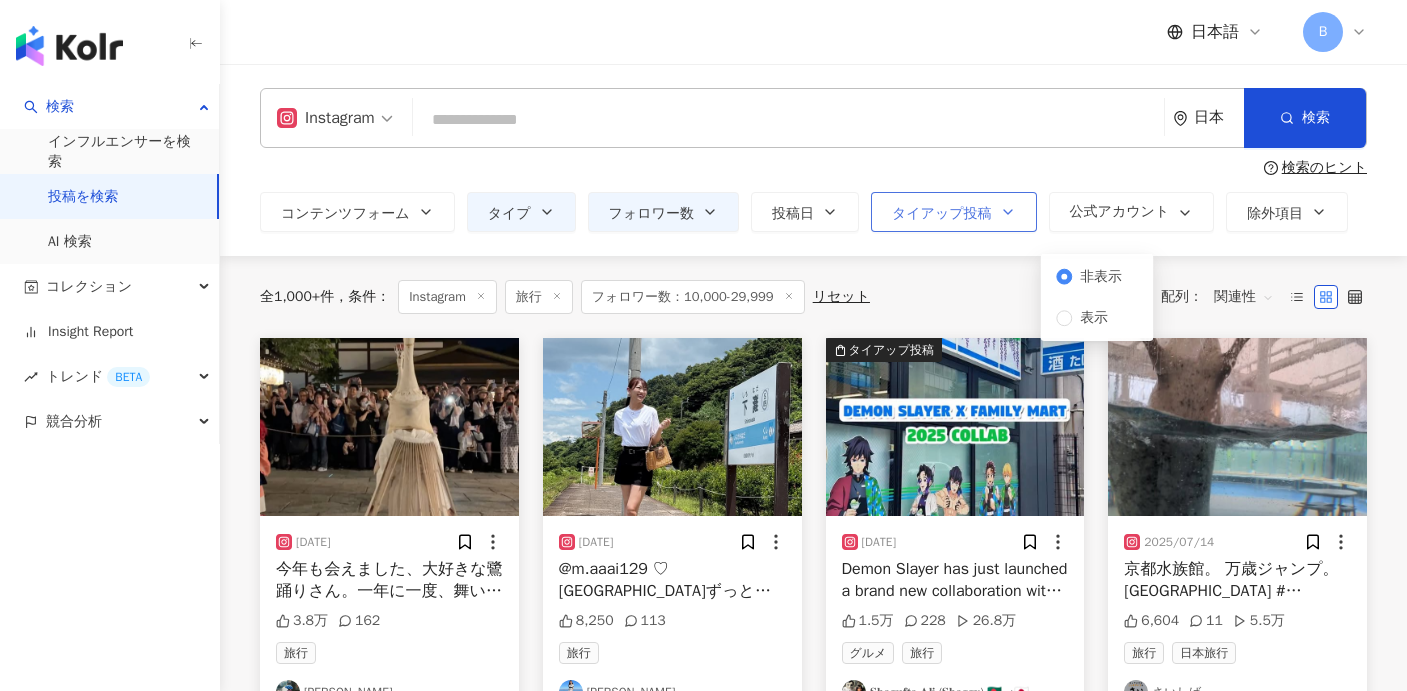click on "タイアップ投稿" at bounding box center [954, 212] 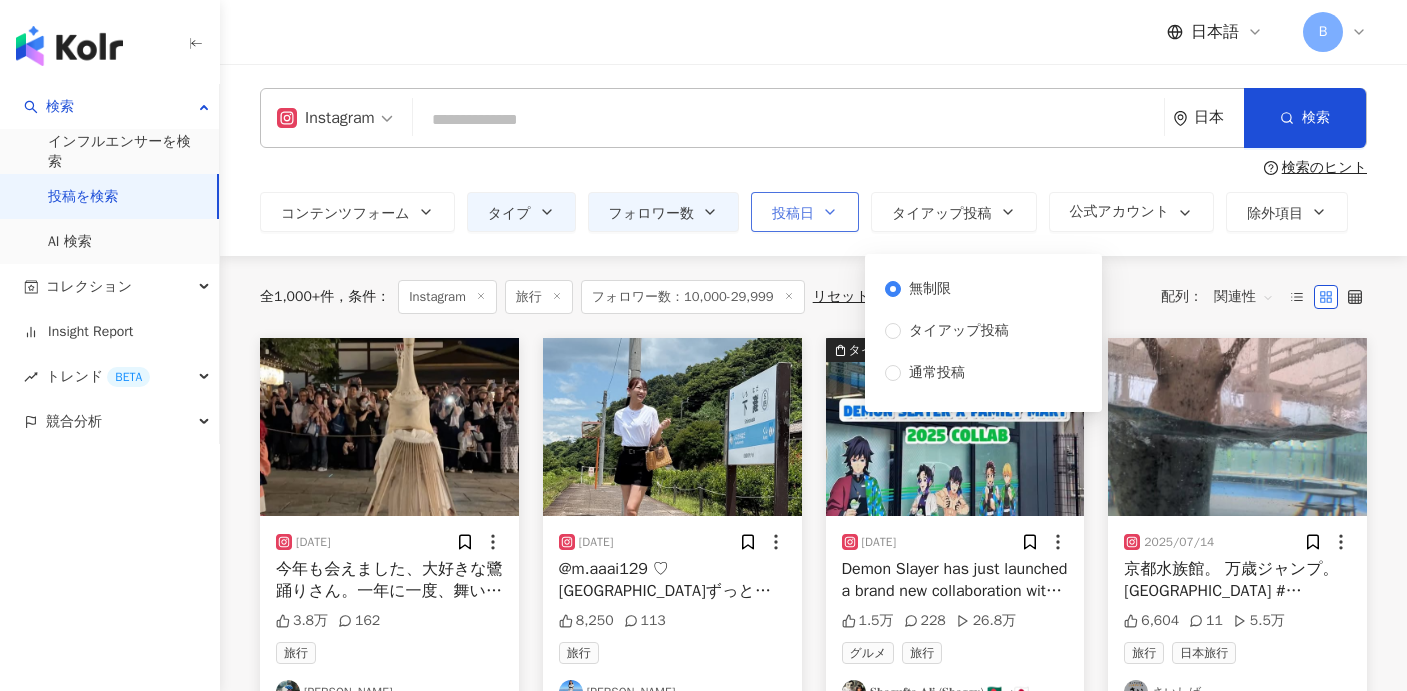 click on "投稿日" at bounding box center (805, 212) 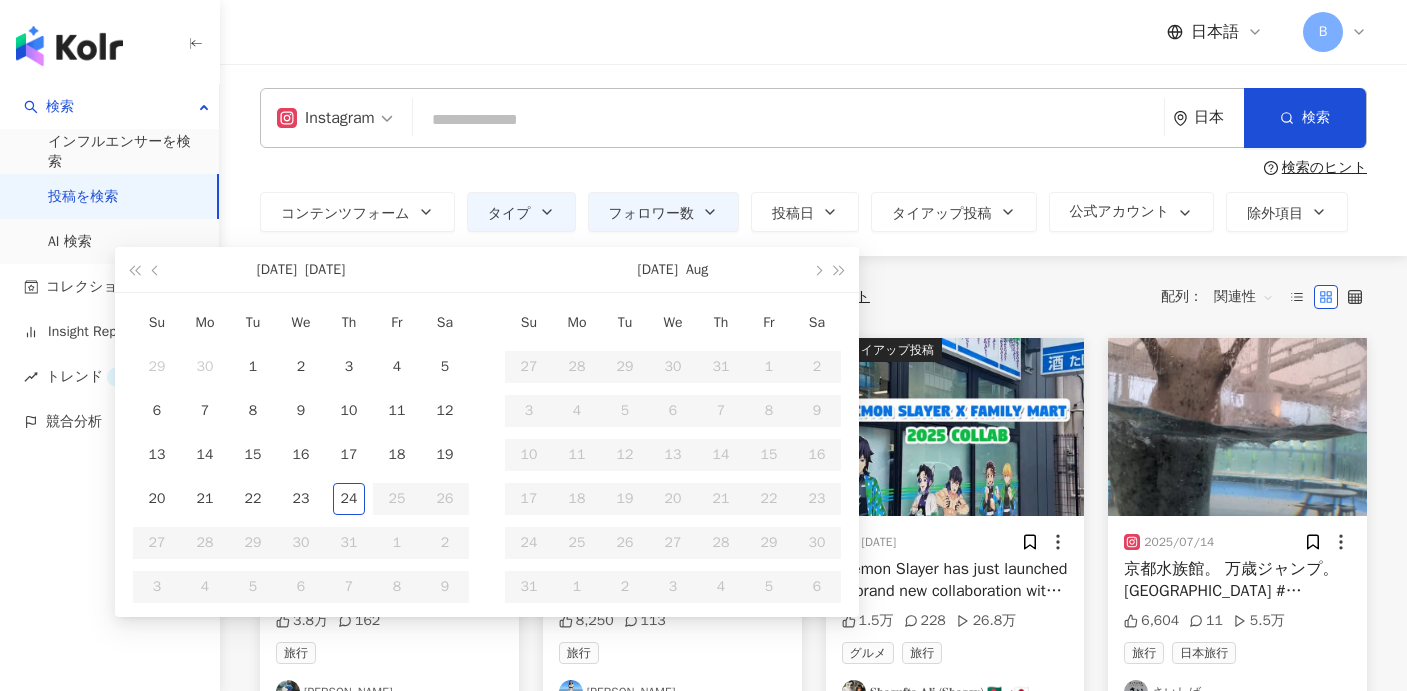 click on "検索のヒント" at bounding box center (813, 168) 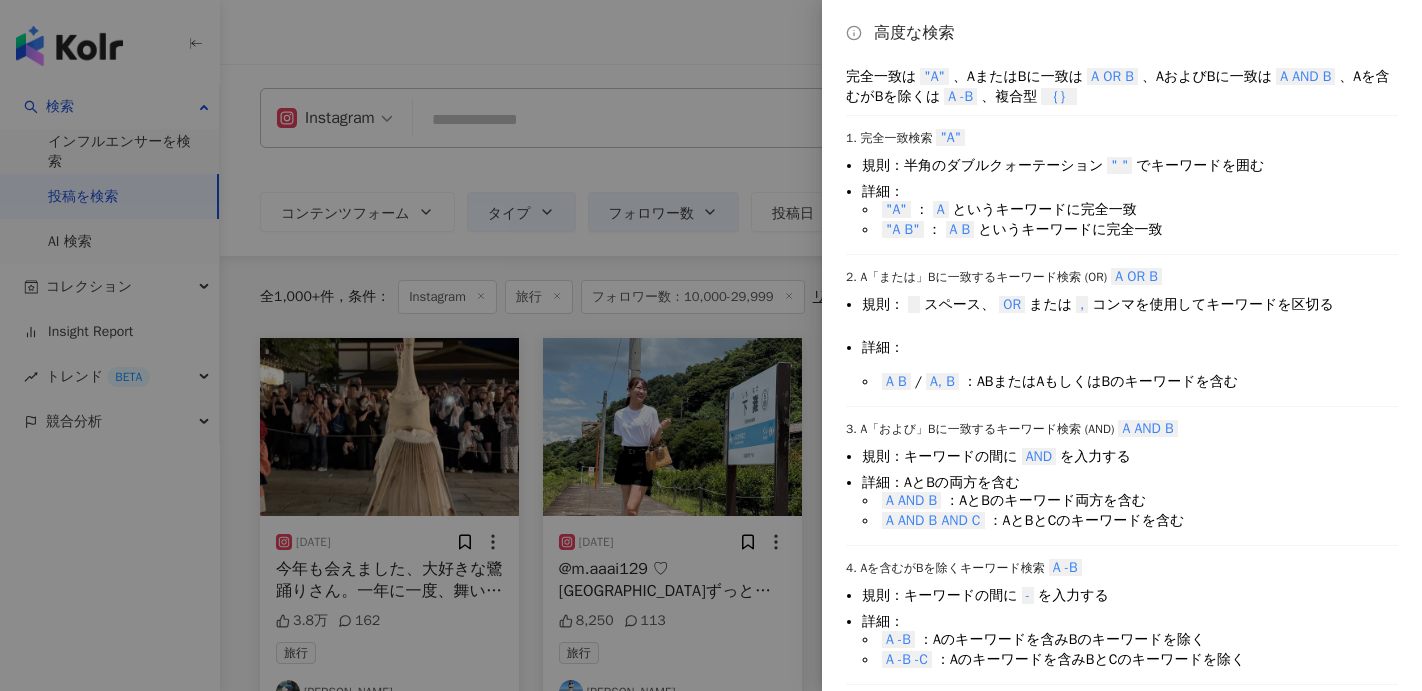click at bounding box center (711, 345) 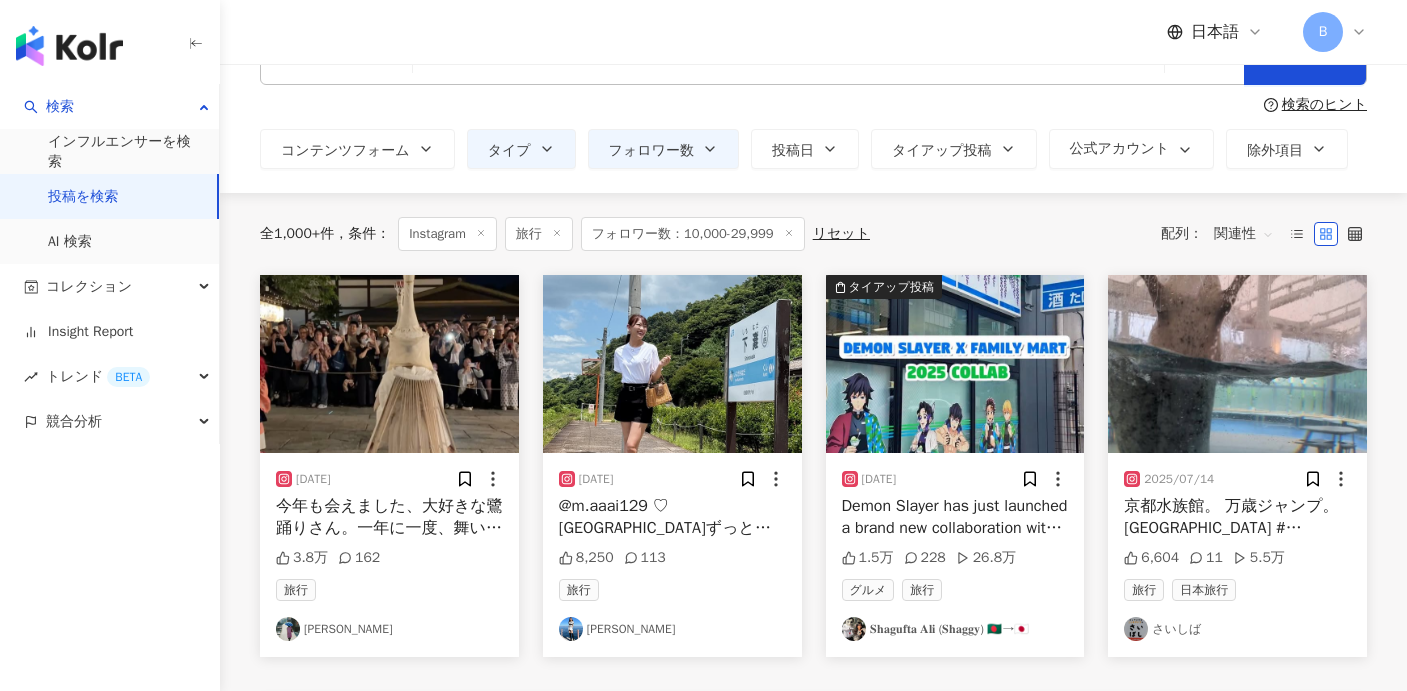 scroll, scrollTop: 0, scrollLeft: 0, axis: both 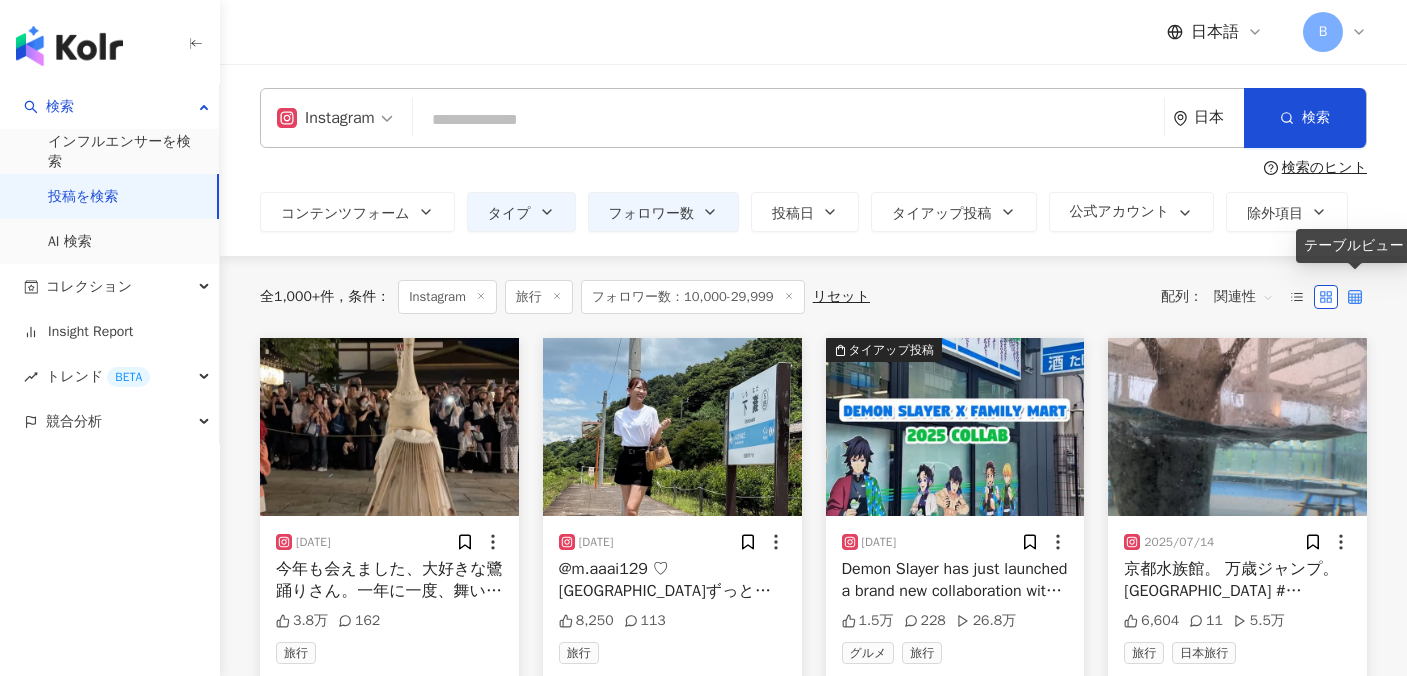 click 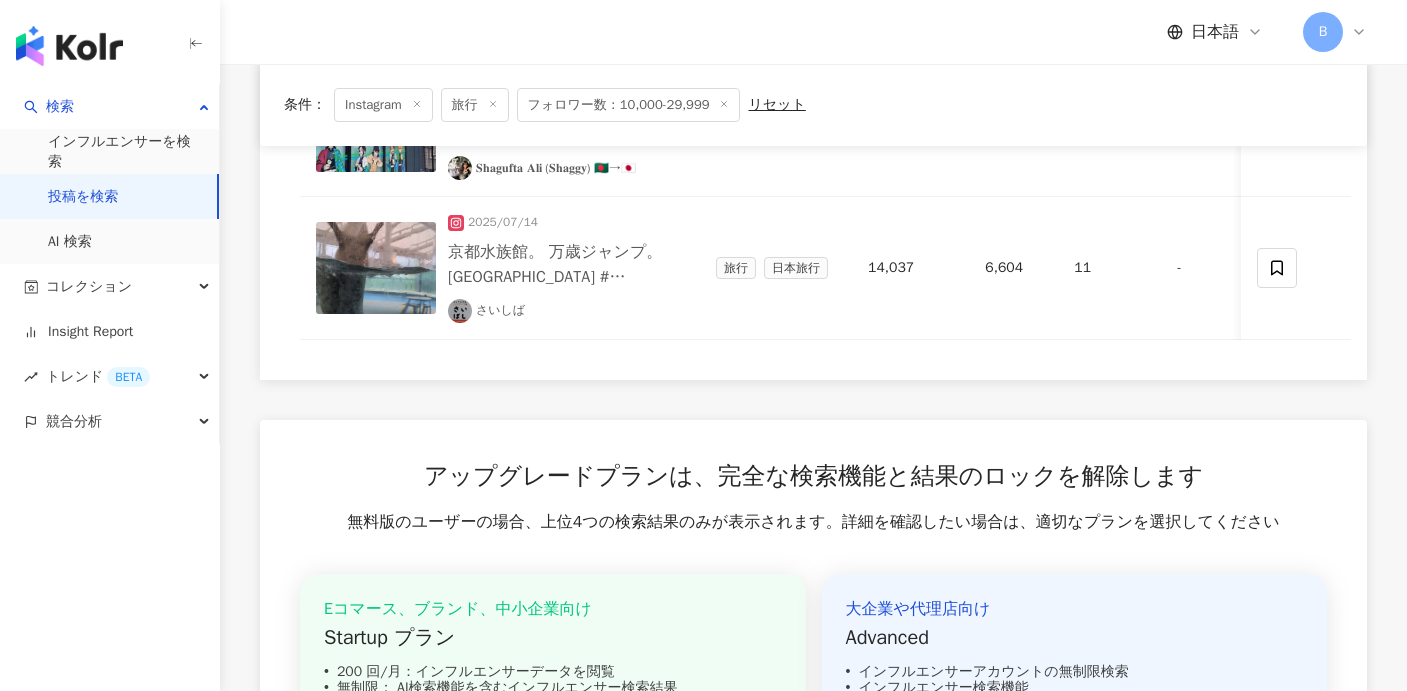 scroll, scrollTop: 646, scrollLeft: 0, axis: vertical 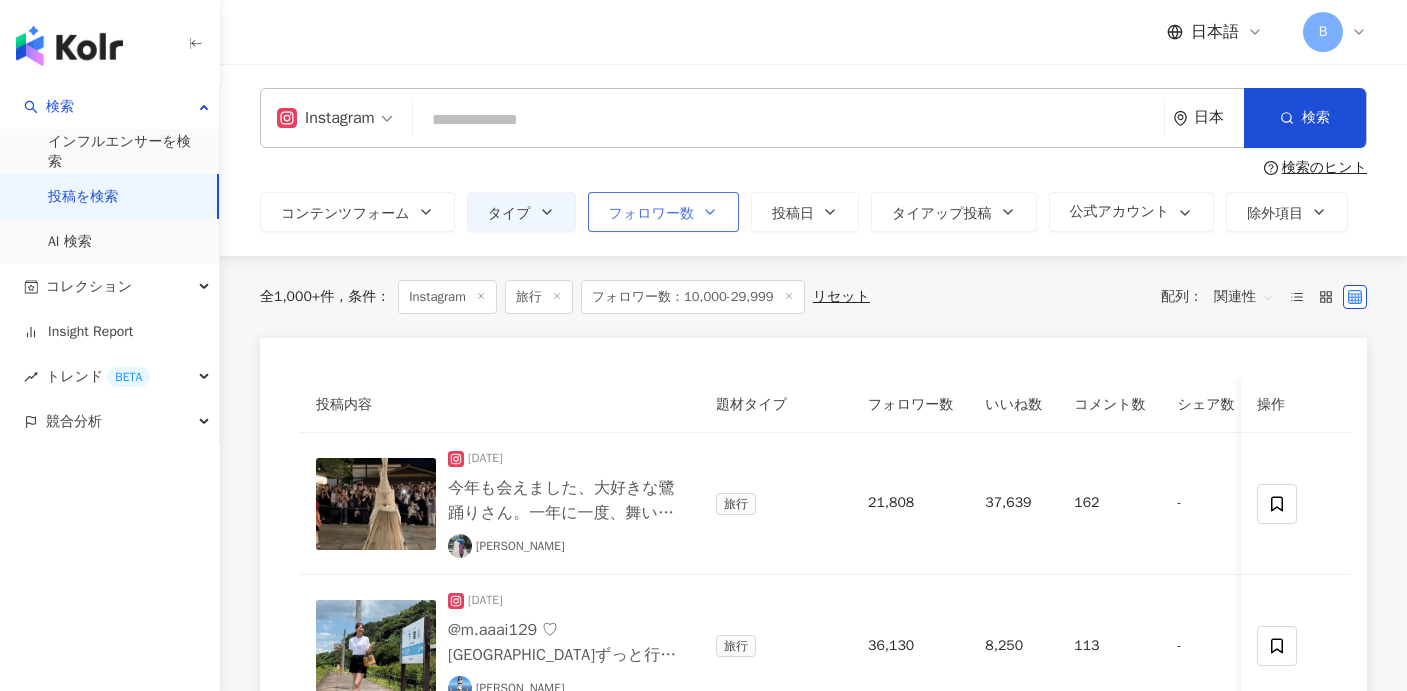 click on "フォロワー数" at bounding box center (651, 214) 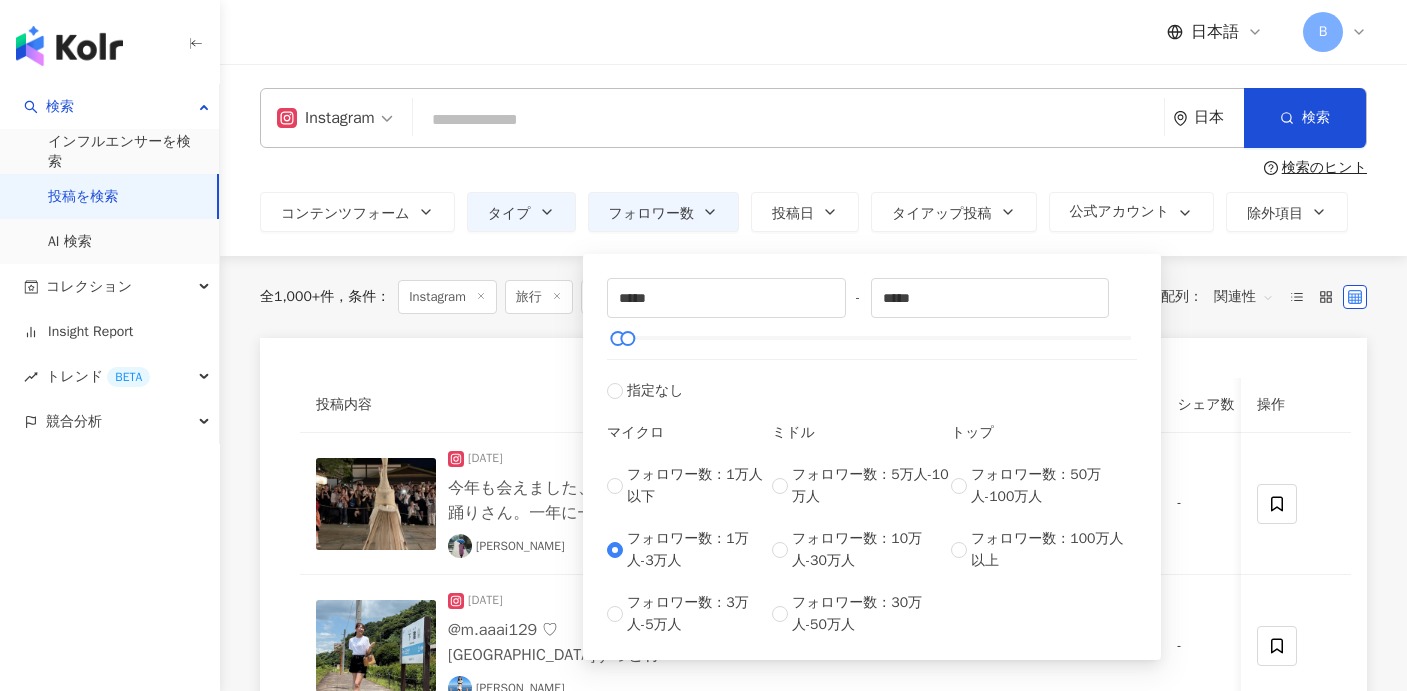 type on "*****" 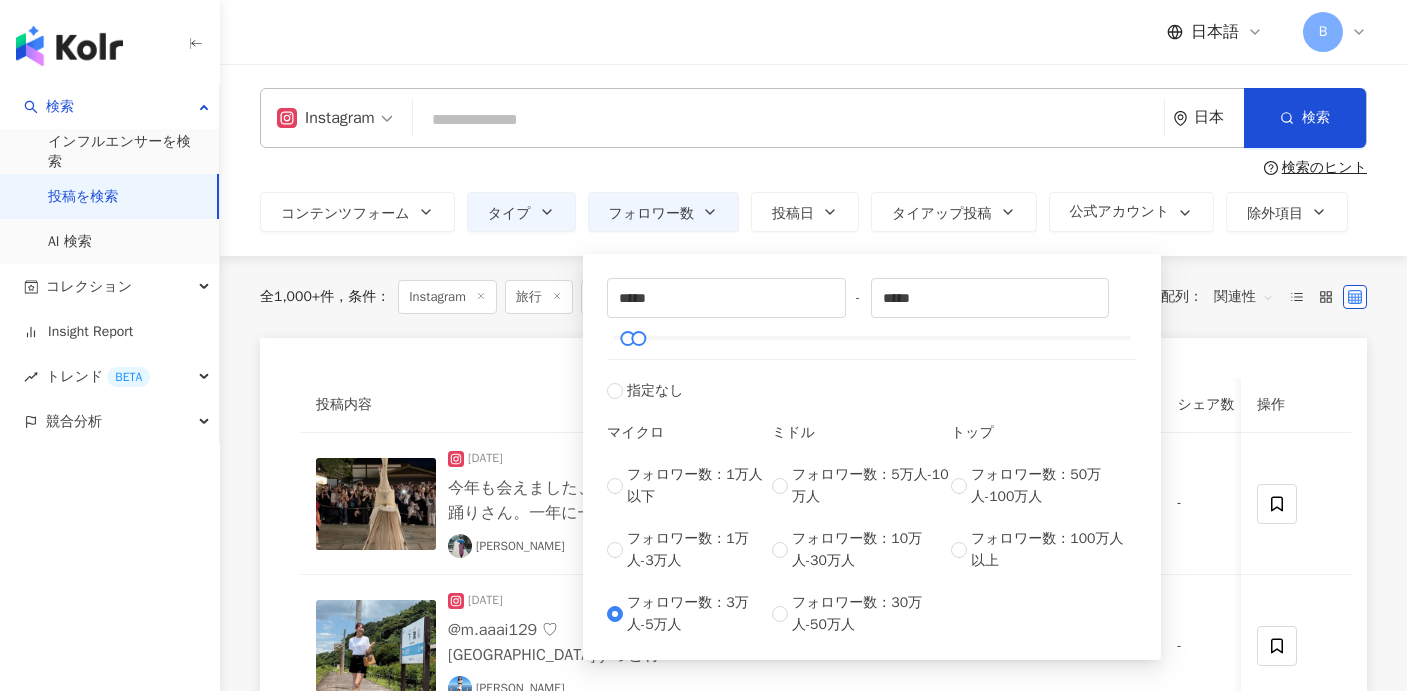 click on "全  1,000+  件 条件 ： Instagram 旅行 フォロワー数：10,000-29,999 リセット 配列： 関連性 投稿内容 題材タイプ フォロワー数 いいね数 コメント数 シェア数 エンゲージメント数 再生回数 操作                   [DATE] 今年も会えました、大好きな鷺踊りさん。一年に一度、舞い降りる、可愛い人たち。[DEMOGRAPHIC_DATA]のおつかい。友だちにもばったり会えてうれしかった、[PERSON_NAME]を愛する仲間よ。神輿洗を迎えて祇園祭が本格スタート。それにしても今年は[DEMOGRAPHIC_DATA]旅行者が多い、どんなふうにうつってるんかな。 [PERSON_NAME] 旅行 21,808 37,639 162 - 37,801 - [DATE] [PERSON_NAME] 旅行 36,130 8,250 113 - 8,363 - [DATE] 𝐒𝐡𝐚𝐠𝐮𝐟𝐭𝐚 𝐀𝐥𝐢 (𝐒𝐡𝐚𝐠𝐠𝐲) 🇧🇩→🇯🇵 グルメ 旅行 29,697 14,839 228 - 15,067 268,111 [DATE] さいしば 旅行 日本旅行 14,037 6,604 11 - 6,615 55,437  無制限" at bounding box center [813, 942] 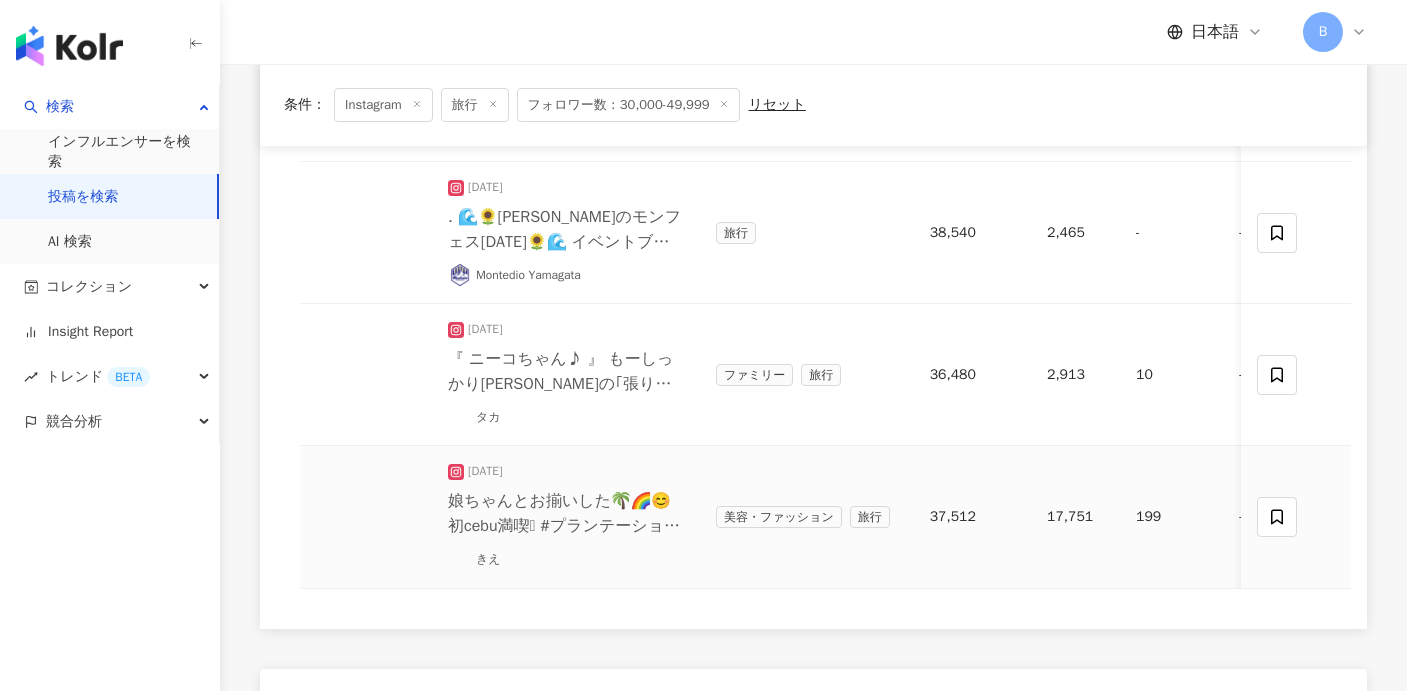scroll, scrollTop: 715, scrollLeft: 0, axis: vertical 